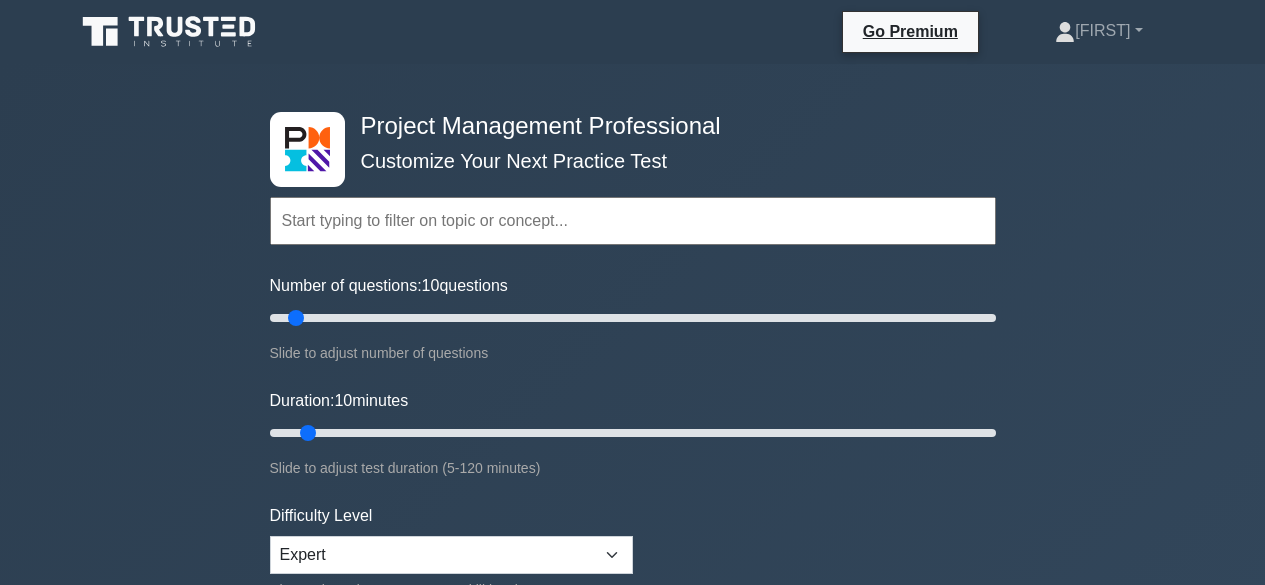 scroll, scrollTop: 560, scrollLeft: 0, axis: vertical 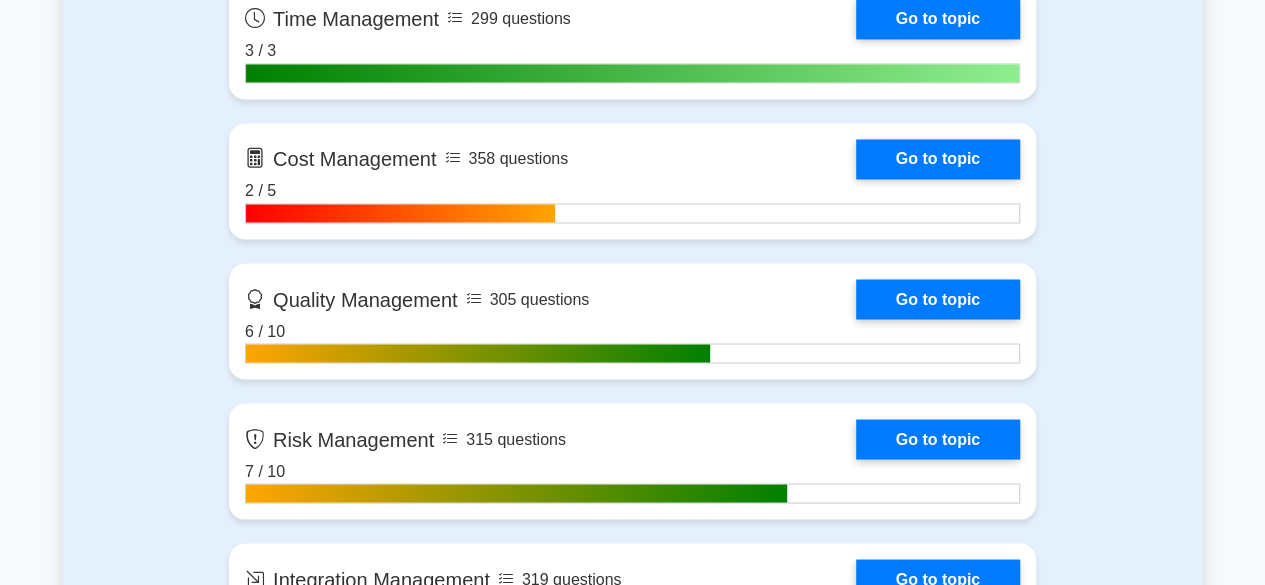 click on "Go Premium
[FIRST]" at bounding box center (632, 3171) 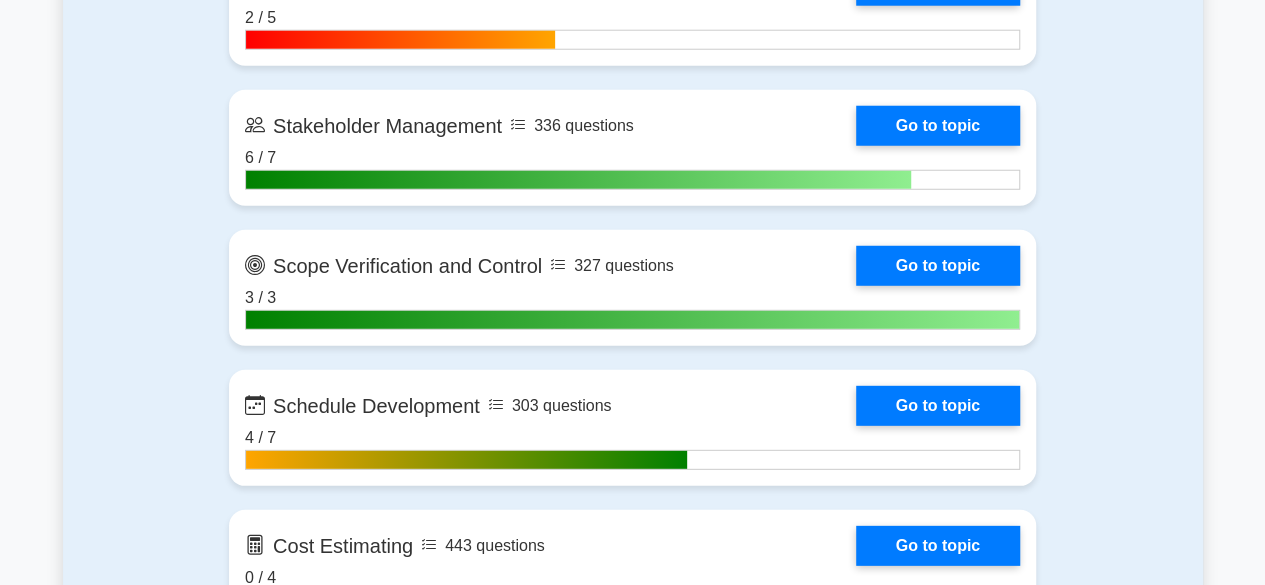 scroll, scrollTop: 2705, scrollLeft: 0, axis: vertical 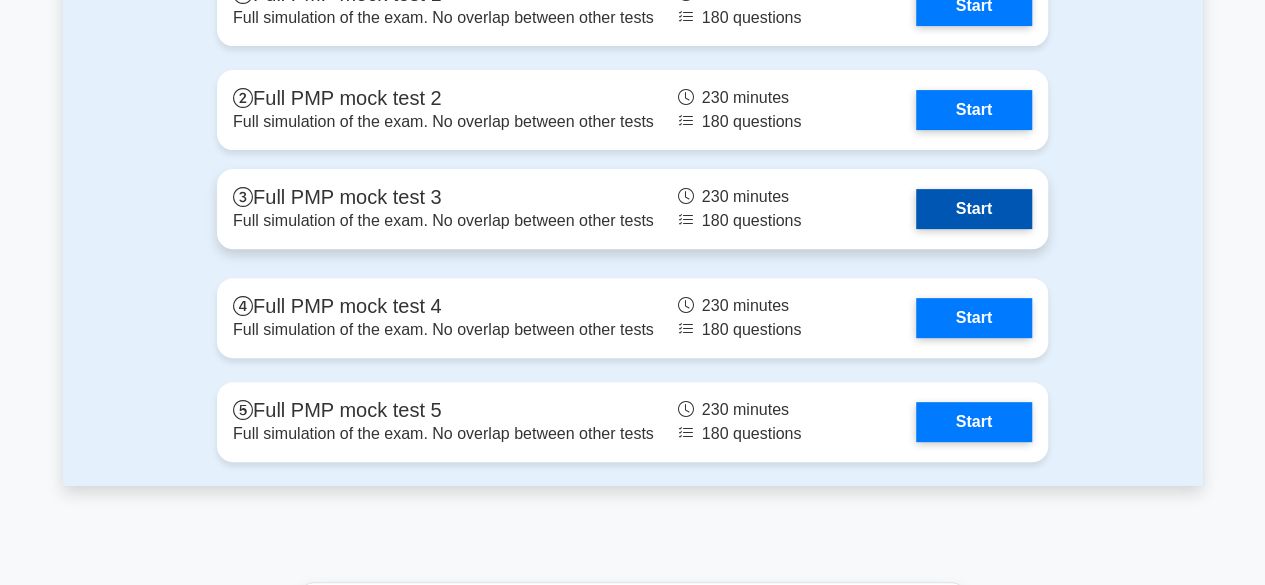 click on "Start" at bounding box center (974, 209) 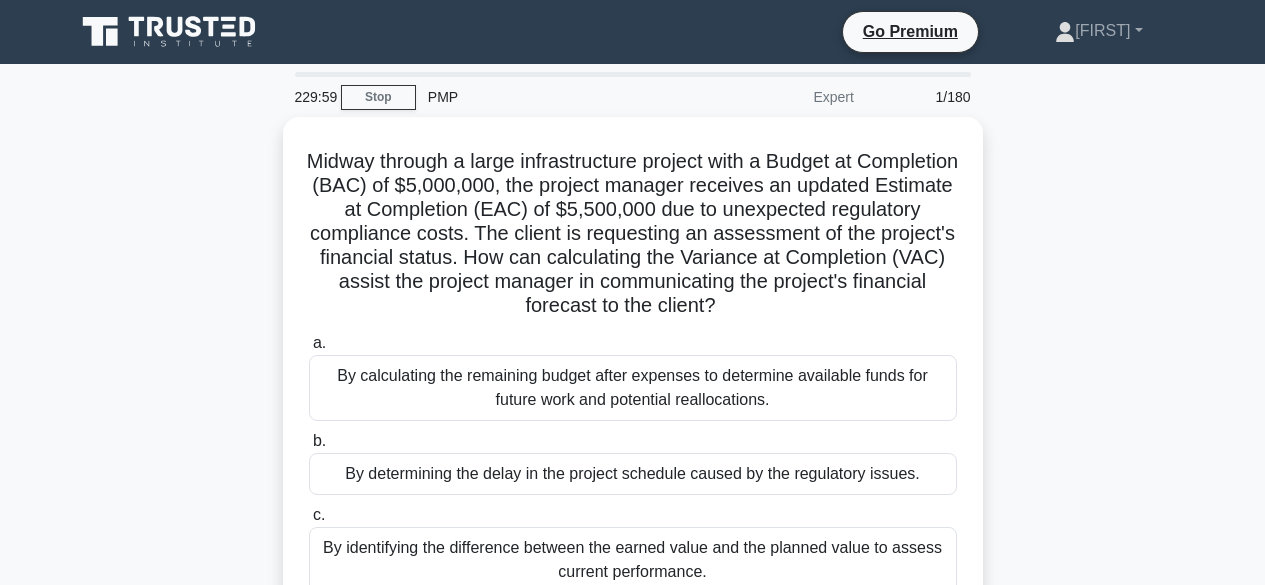scroll, scrollTop: 0, scrollLeft: 0, axis: both 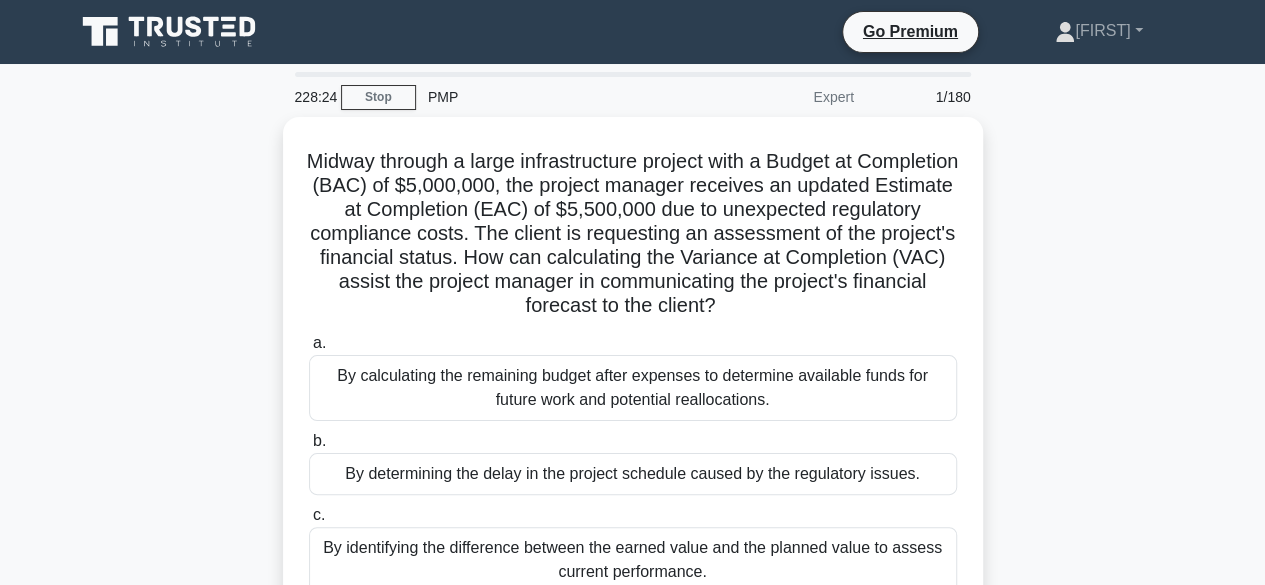 click on "Midway through a large infrastructure project with a Budget at Completion (BAC) of $5,000,000, the project manager receives an updated Estimate at Completion (EAC) of $5,500,000 due to unexpected regulatory compliance costs. The client is requesting an assessment of the project's financial status. How can calculating the Variance at Completion (VAC) assist the project manager in communicating the project's financial forecast to the client?
.spinner_0XTQ{transform-origin:center;animation:spinner_y6GP .75s linear infinite}@keyframes spinner_y6GP{100%{transform:rotate(360deg)}}
a.
b." at bounding box center [633, 418] 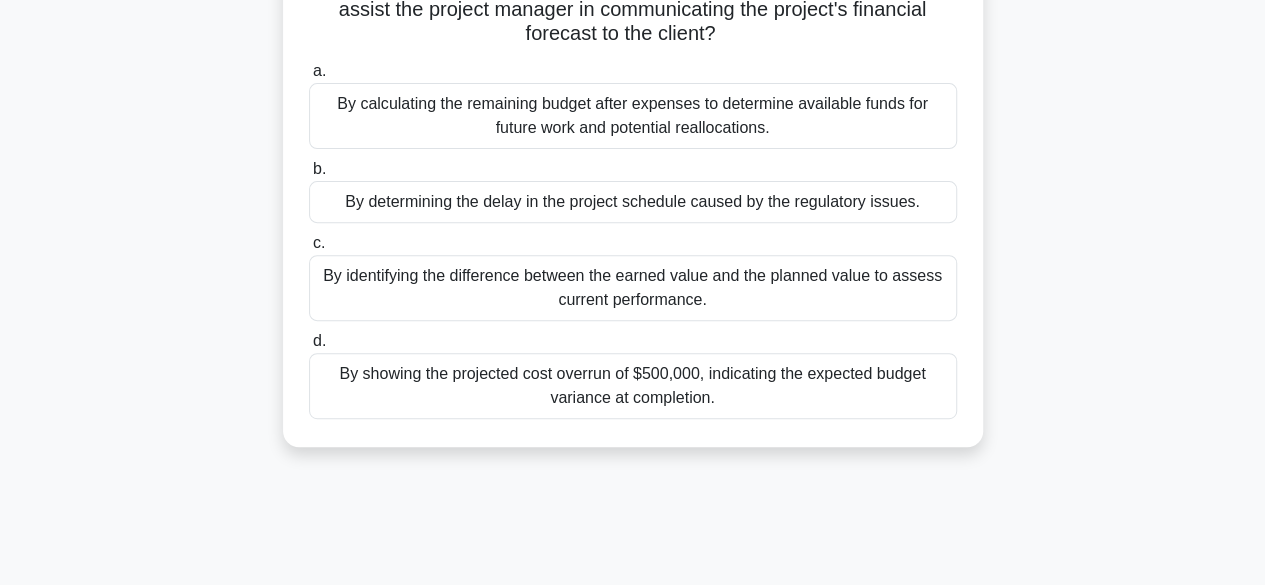 scroll, scrollTop: 280, scrollLeft: 0, axis: vertical 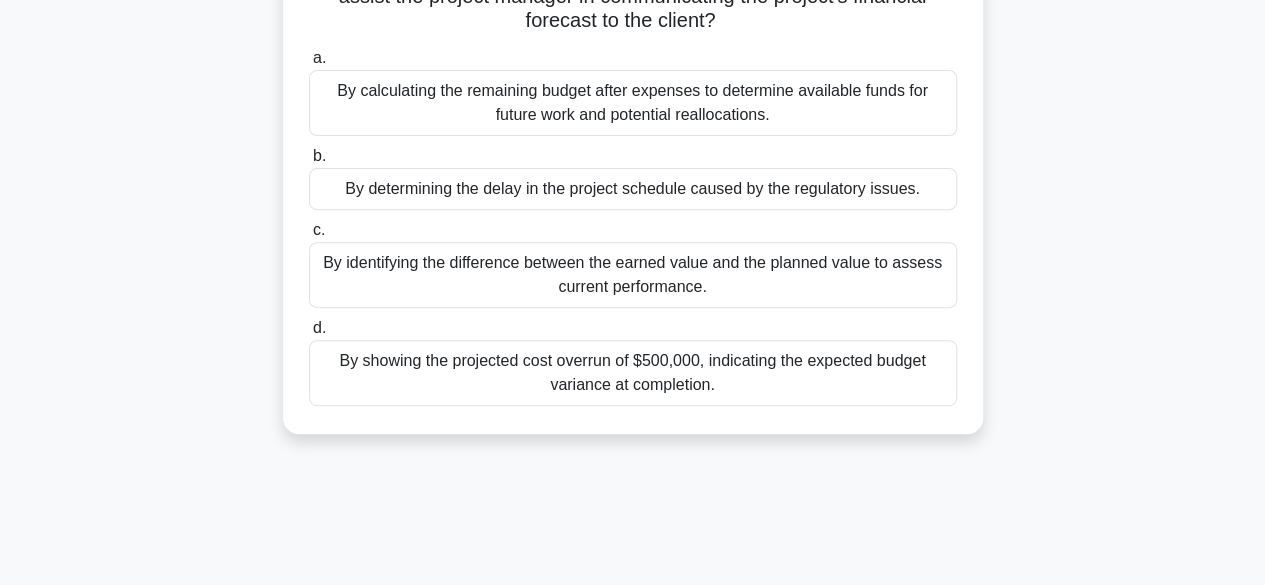 click on "By calculating the remaining budget after expenses to determine available funds for future work and potential reallocations." at bounding box center [633, 103] 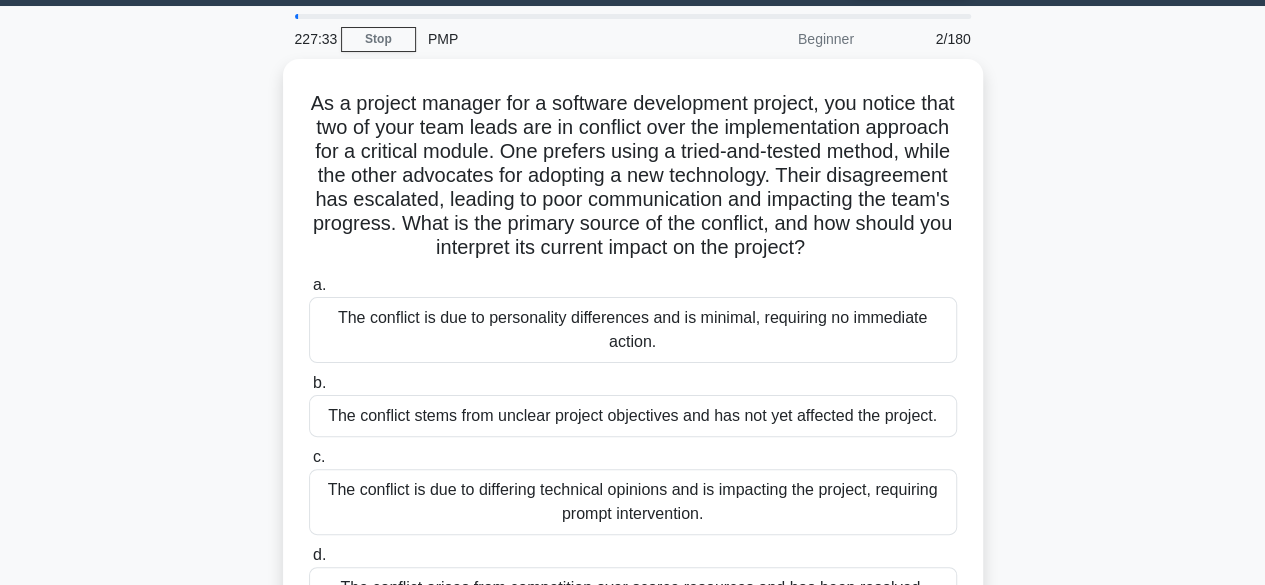 scroll, scrollTop: 0, scrollLeft: 0, axis: both 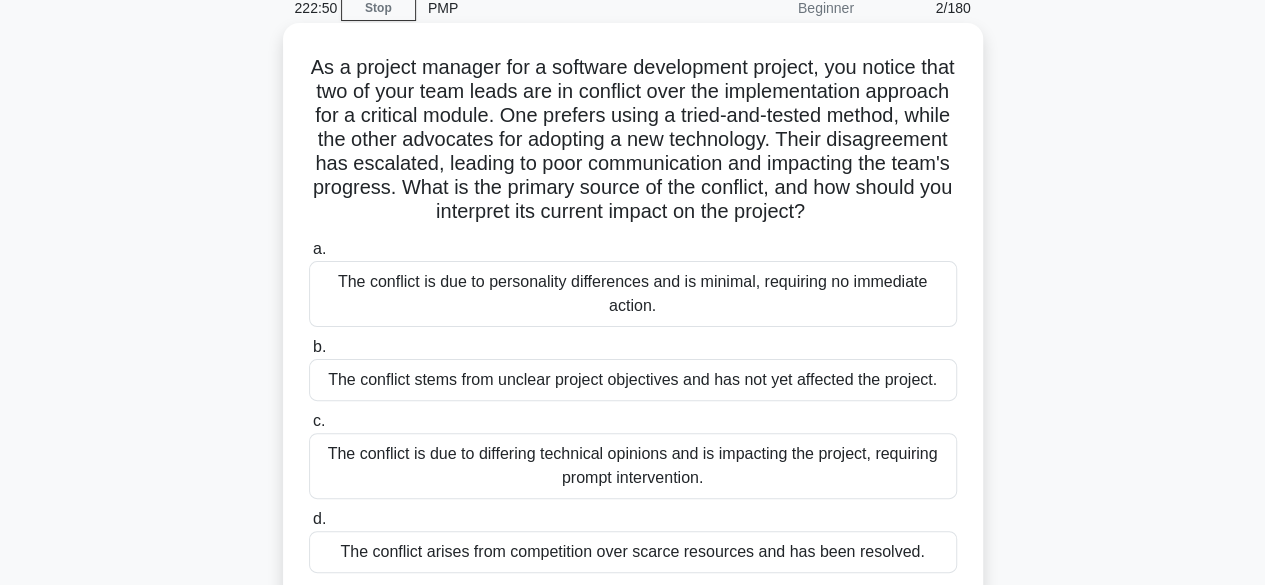 click on "The conflict is due to differing technical opinions and is impacting the project, requiring prompt intervention." at bounding box center [633, 466] 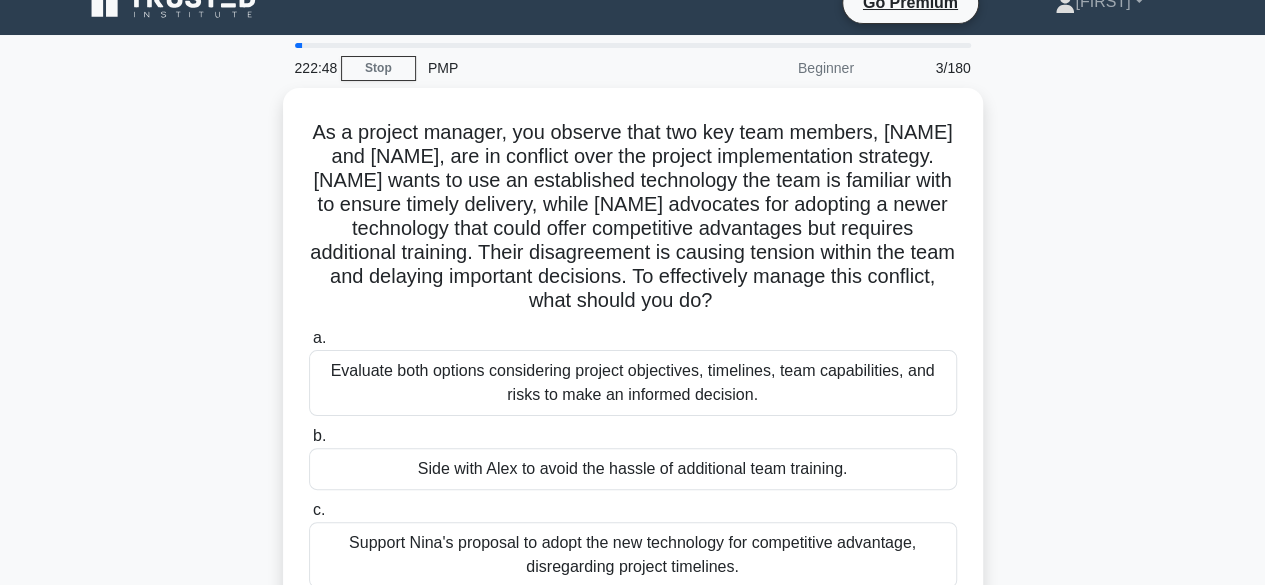 scroll, scrollTop: 0, scrollLeft: 0, axis: both 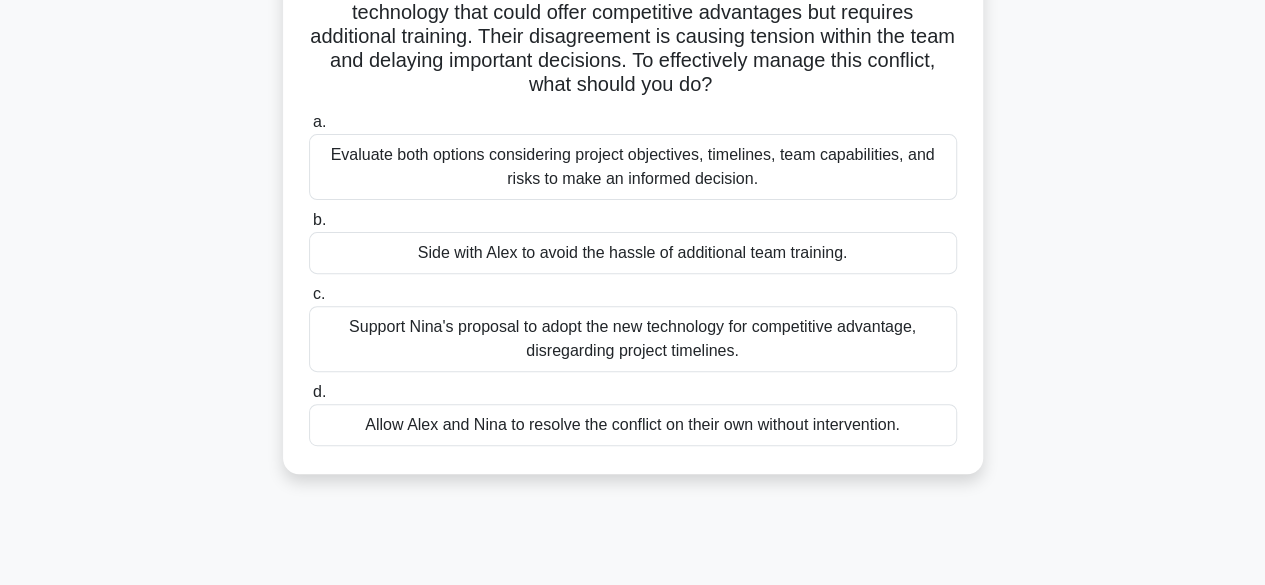 click on "Evaluate both options considering project objectives, timelines, team capabilities, and risks to make an informed decision." at bounding box center (633, 167) 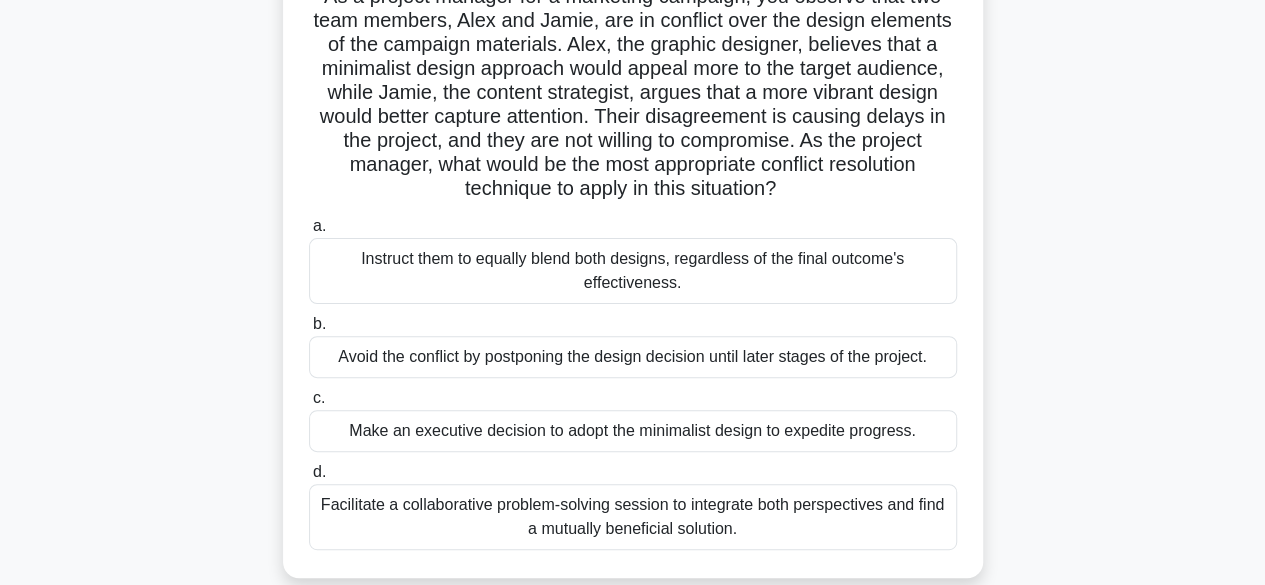 scroll, scrollTop: 225, scrollLeft: 0, axis: vertical 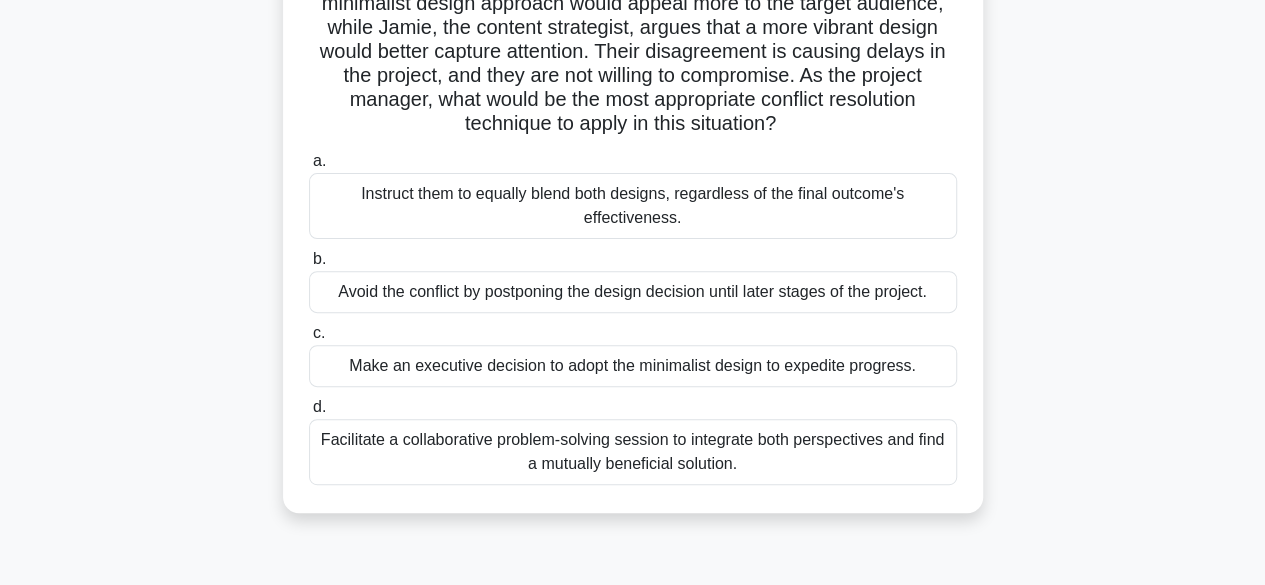 click on "Facilitate a collaborative problem-solving session to integrate both perspectives and find a mutually beneficial solution." at bounding box center (633, 452) 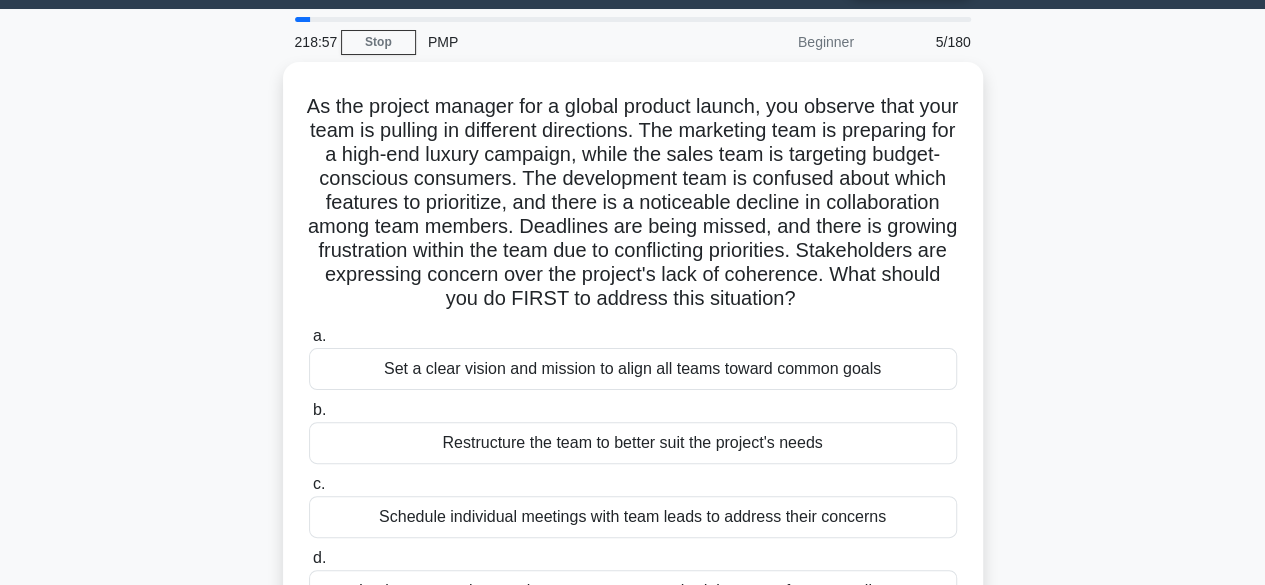 scroll, scrollTop: 0, scrollLeft: 0, axis: both 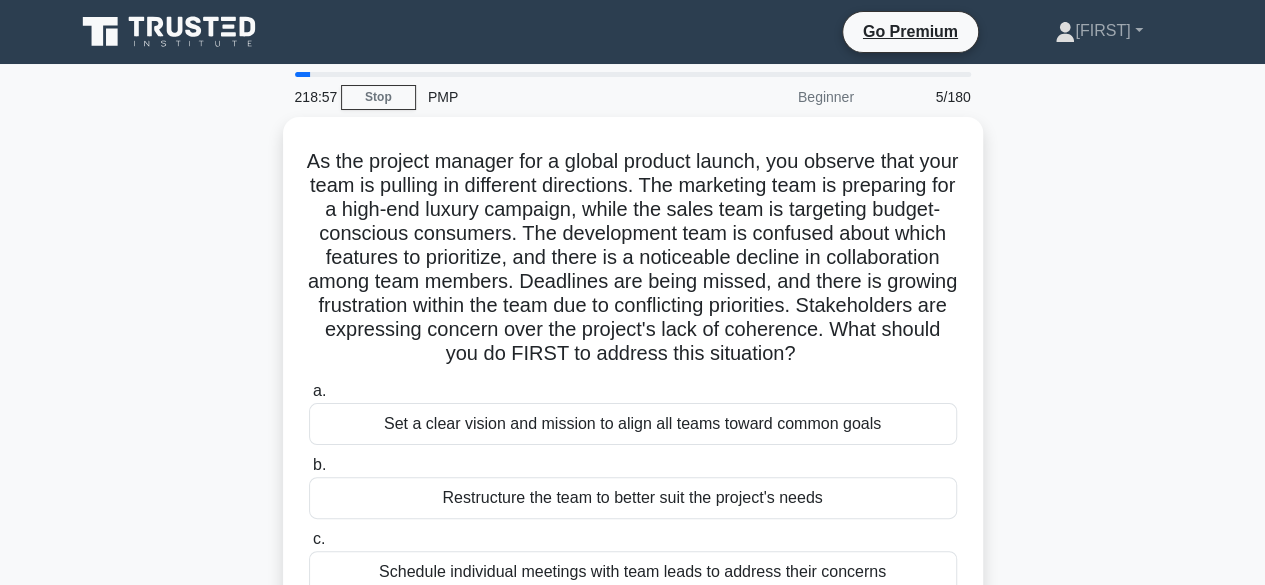 click on "As the project manager for a global product launch, you observe that your team is pulling in different directions. The marketing team is preparing for a high-end luxury campaign, while the sales team is targeting budget-conscious consumers. The development team is confused about which features to prioritize, and there is a noticeable decline in collaboration among team members. Deadlines are being missed, and there is growing frustration within the team due to conflicting priorities. Stakeholders are expressing concern over the project's lack of coherence.
What should you do FIRST to address this situation?
.spinner_0XTQ{transform-origin:center;animation:spinner_y6GP .75s linear infinite}@keyframes spinner_y6GP{100%{transform:rotate(360deg)}}
a. b." at bounding box center [633, 418] 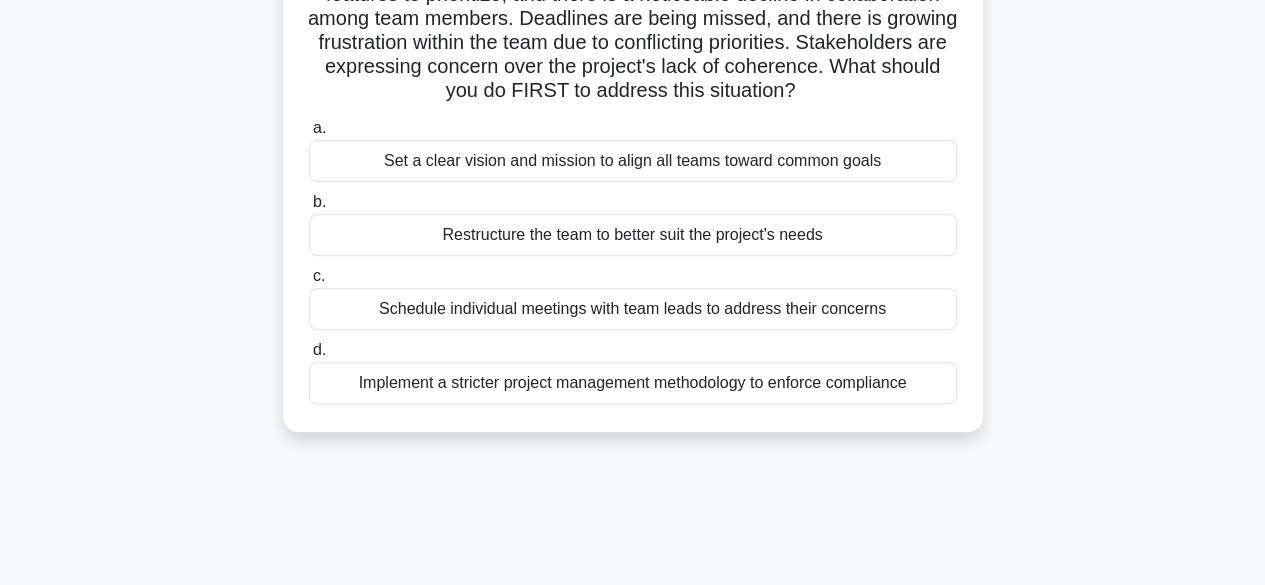 scroll, scrollTop: 268, scrollLeft: 0, axis: vertical 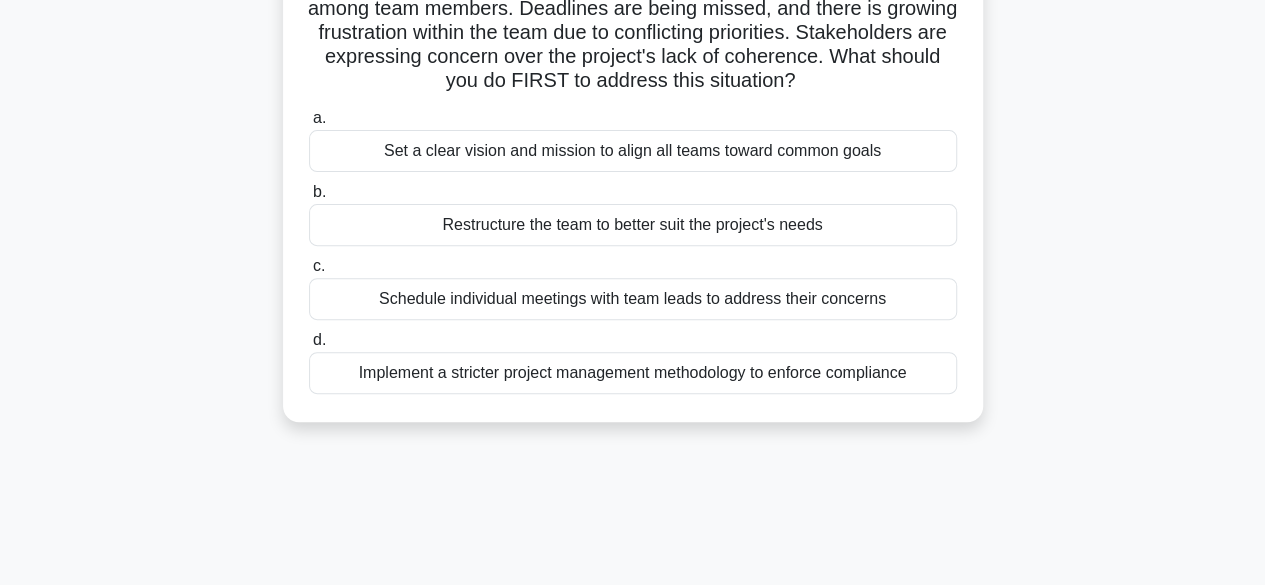 click on "Schedule individual meetings with team leads to address their concerns" at bounding box center (633, 299) 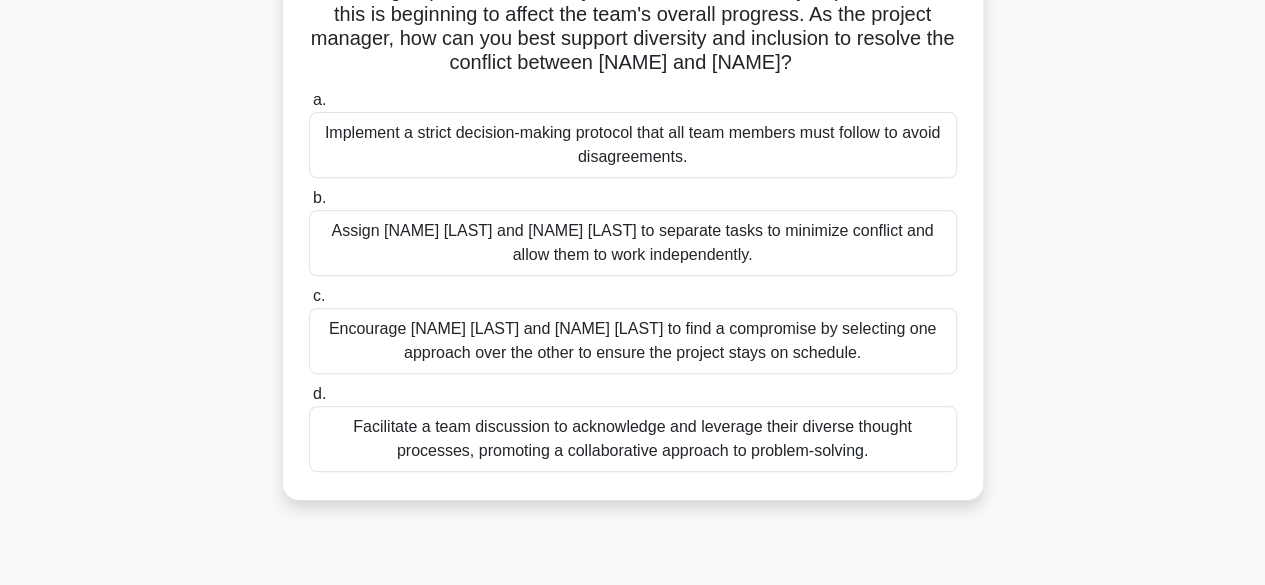 scroll, scrollTop: 316, scrollLeft: 0, axis: vertical 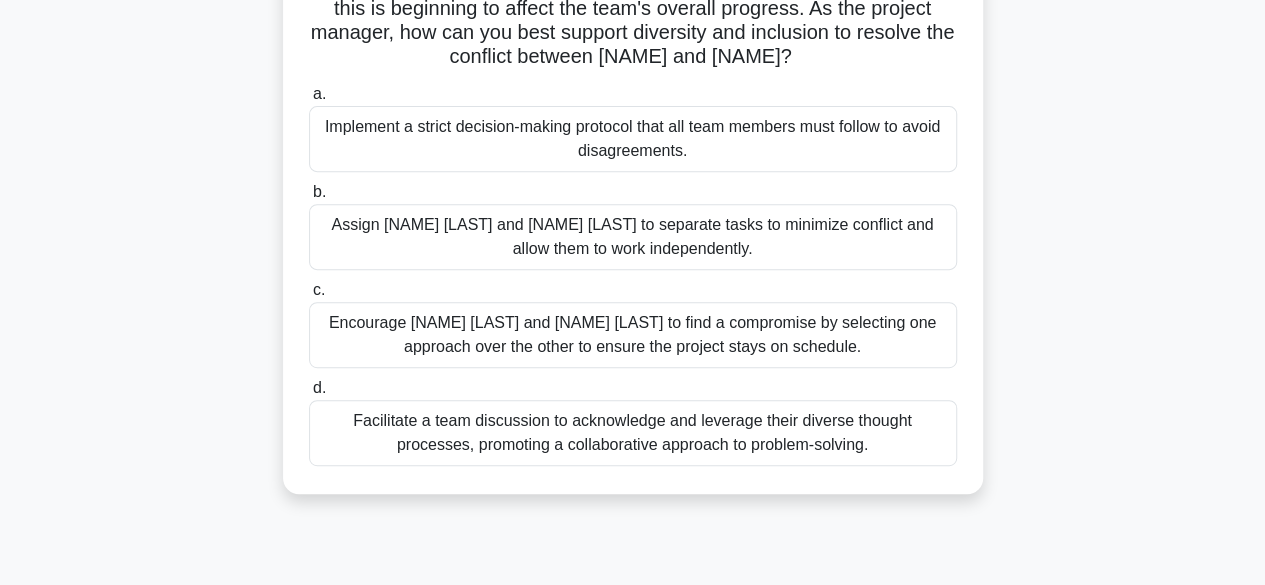 click on "Facilitate a team discussion to acknowledge and leverage their diverse thought processes, promoting a collaborative approach to problem-solving." at bounding box center [633, 433] 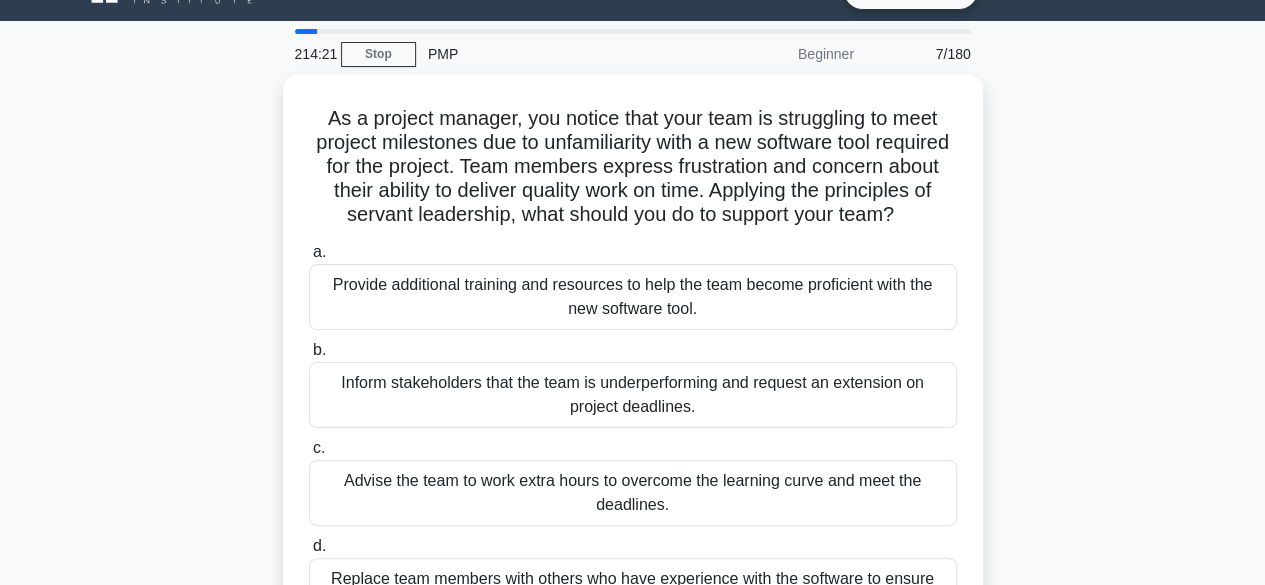 scroll, scrollTop: 0, scrollLeft: 0, axis: both 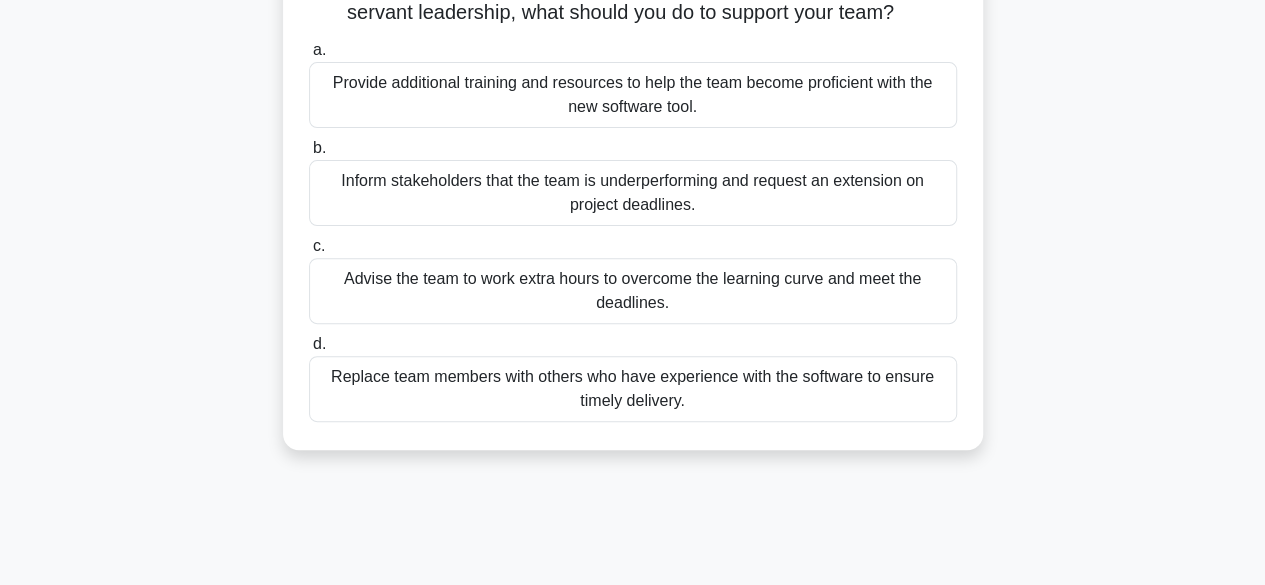 click on "Provide additional training and resources to help the team become proficient with the new software tool." at bounding box center [633, 95] 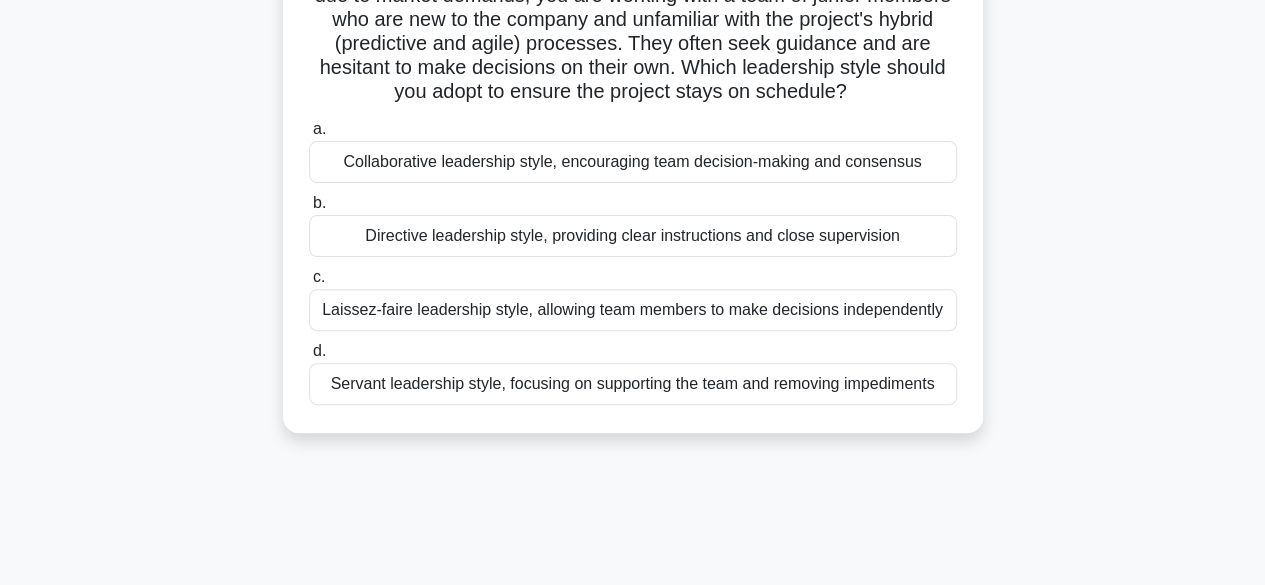scroll, scrollTop: 0, scrollLeft: 0, axis: both 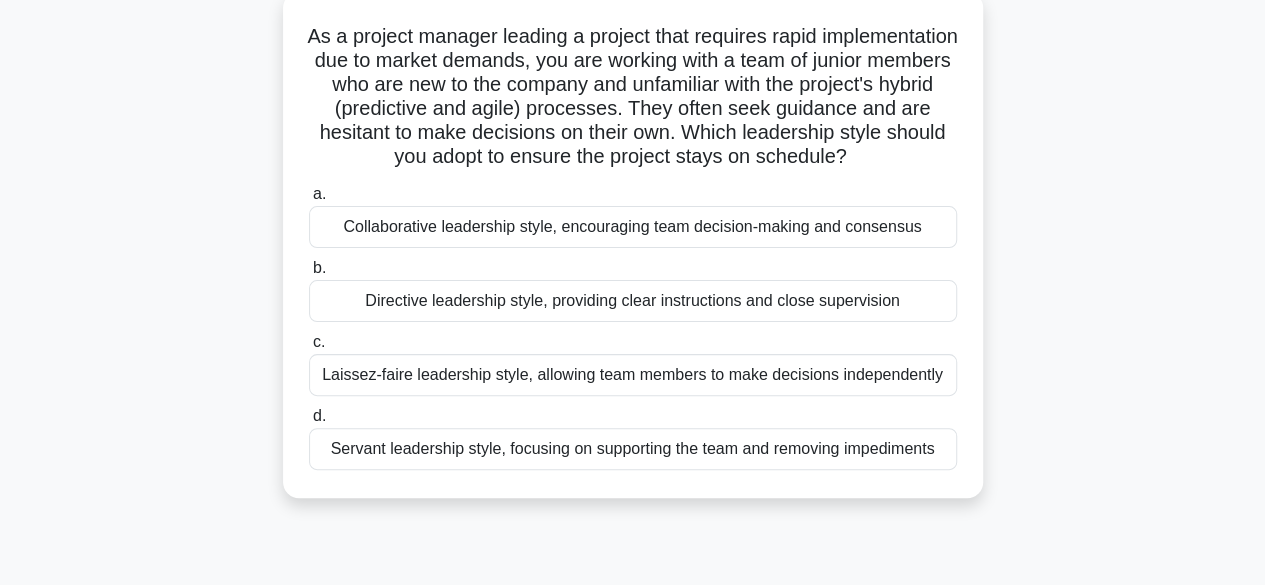 click on "Directive leadership style, providing clear instructions and close supervision" at bounding box center (633, 301) 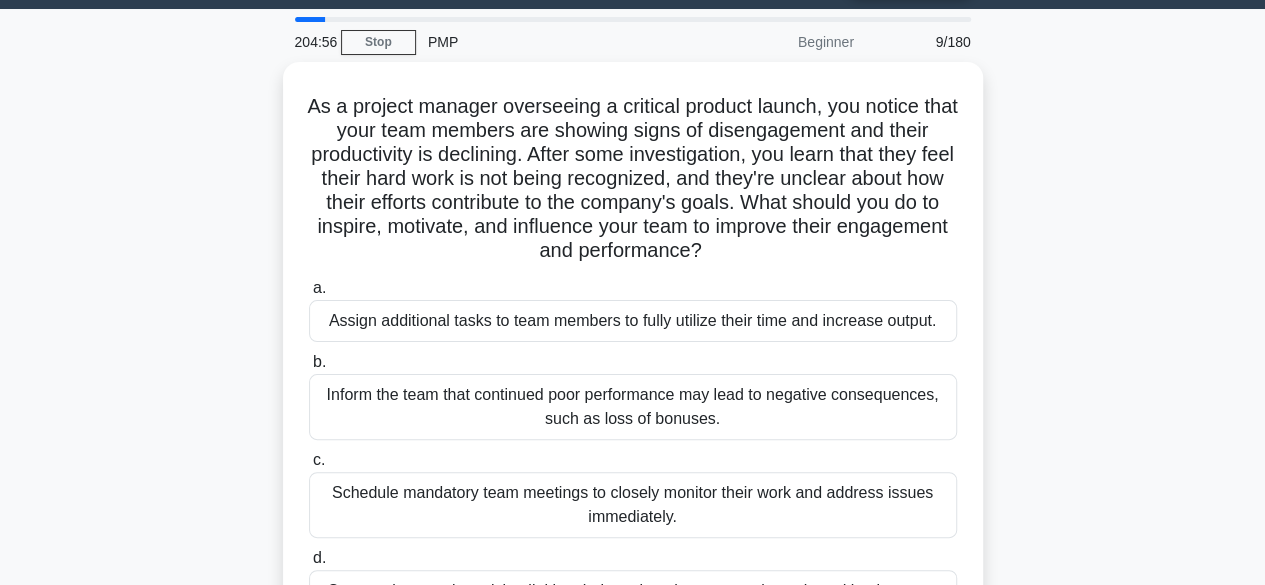 scroll, scrollTop: 0, scrollLeft: 0, axis: both 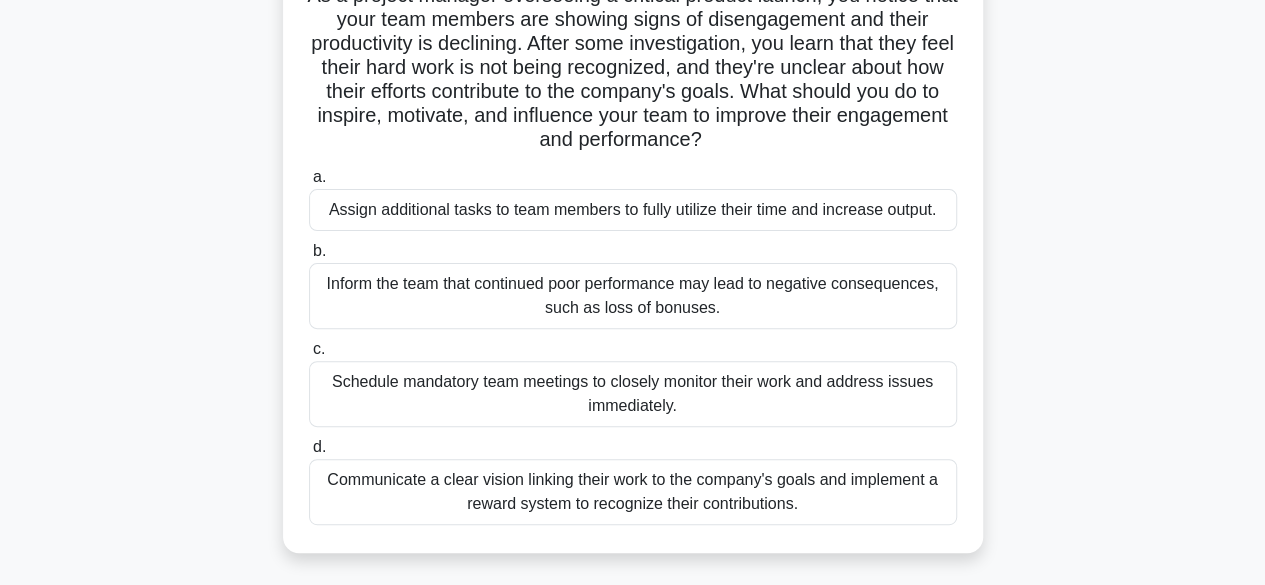 click on "Communicate a clear vision linking their work to the company's goals and implement a reward system to recognize their contributions." at bounding box center (633, 492) 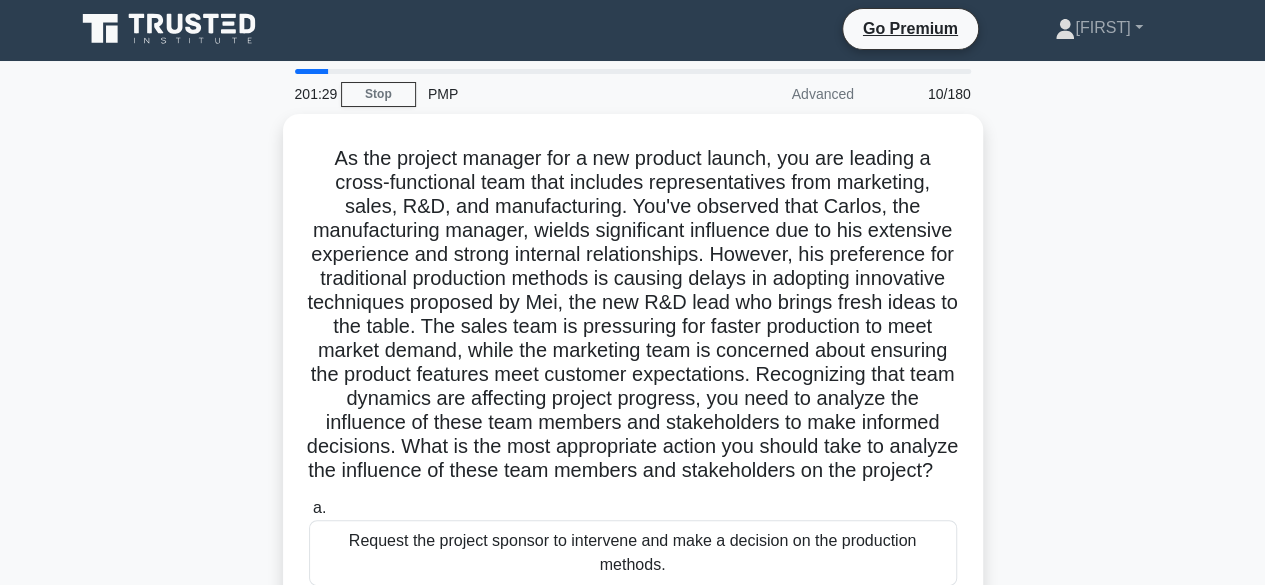 scroll, scrollTop: 0, scrollLeft: 0, axis: both 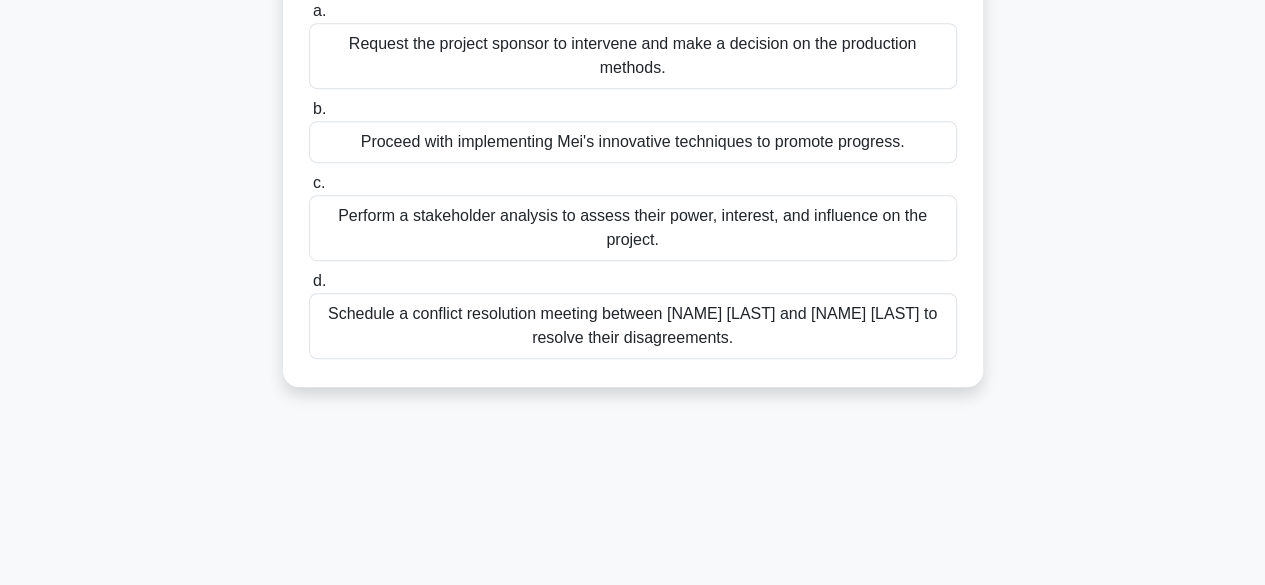 click on "Schedule a conflict resolution meeting between Carlos and Mei to resolve their disagreements." at bounding box center [633, 326] 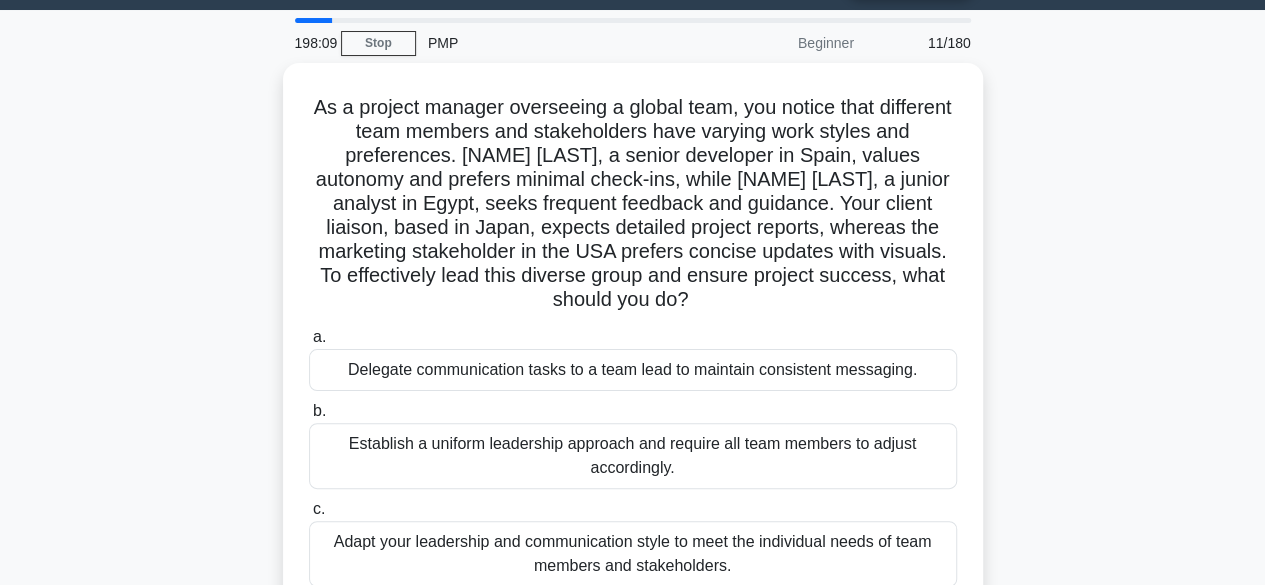 scroll, scrollTop: 0, scrollLeft: 0, axis: both 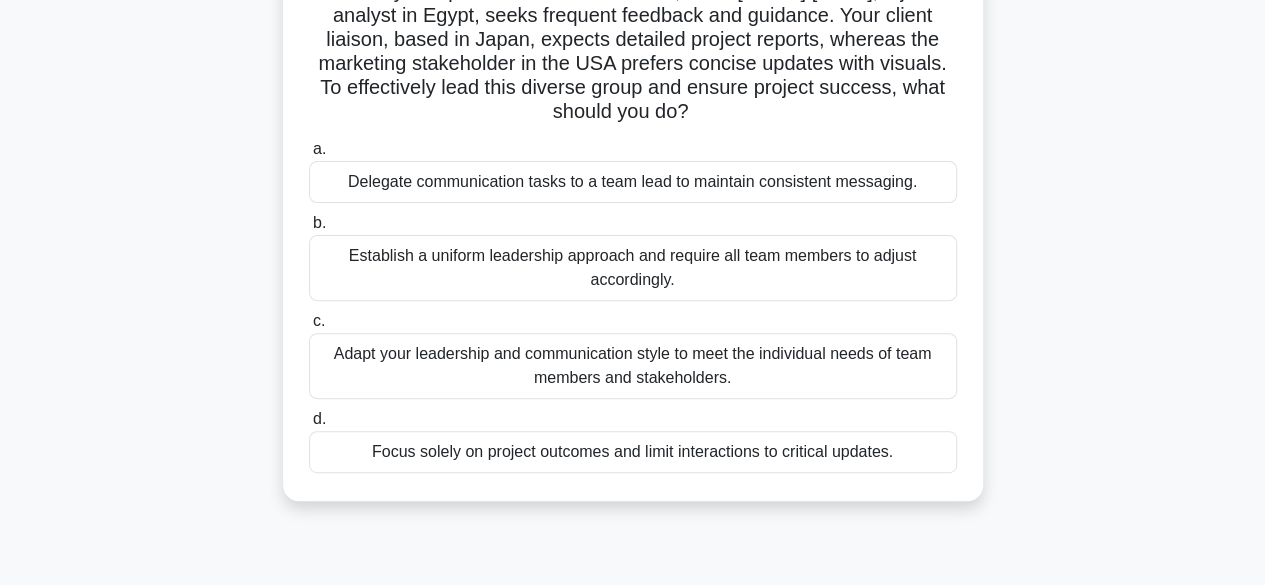 click on "Adapt your leadership and communication style to meet the individual needs of team members and stakeholders." at bounding box center (633, 366) 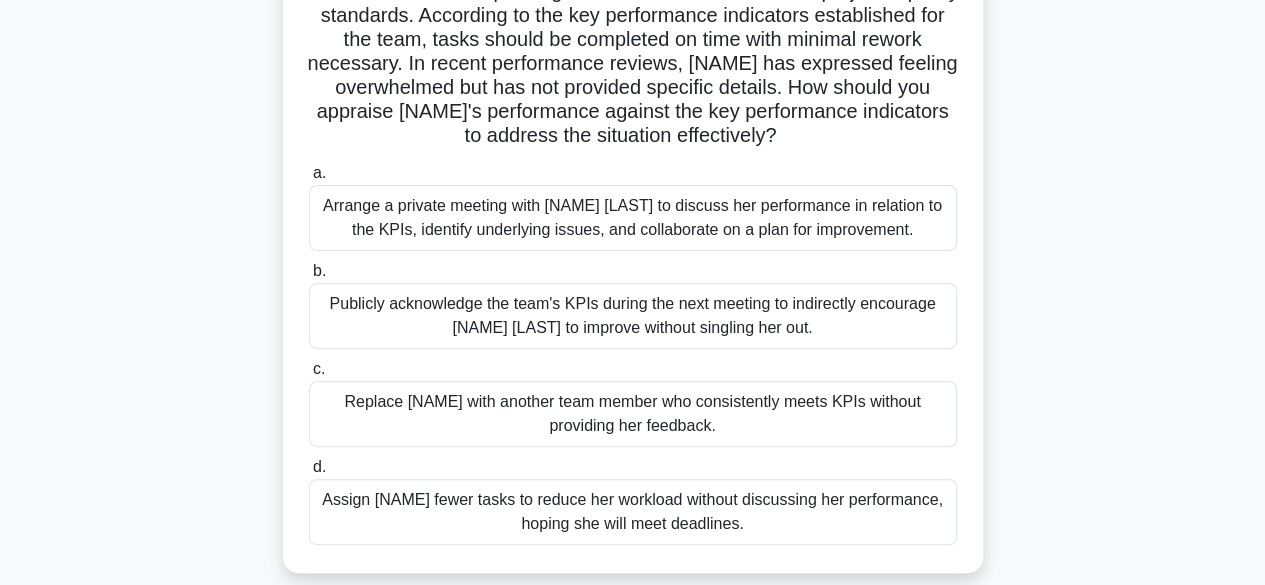 scroll, scrollTop: 219, scrollLeft: 0, axis: vertical 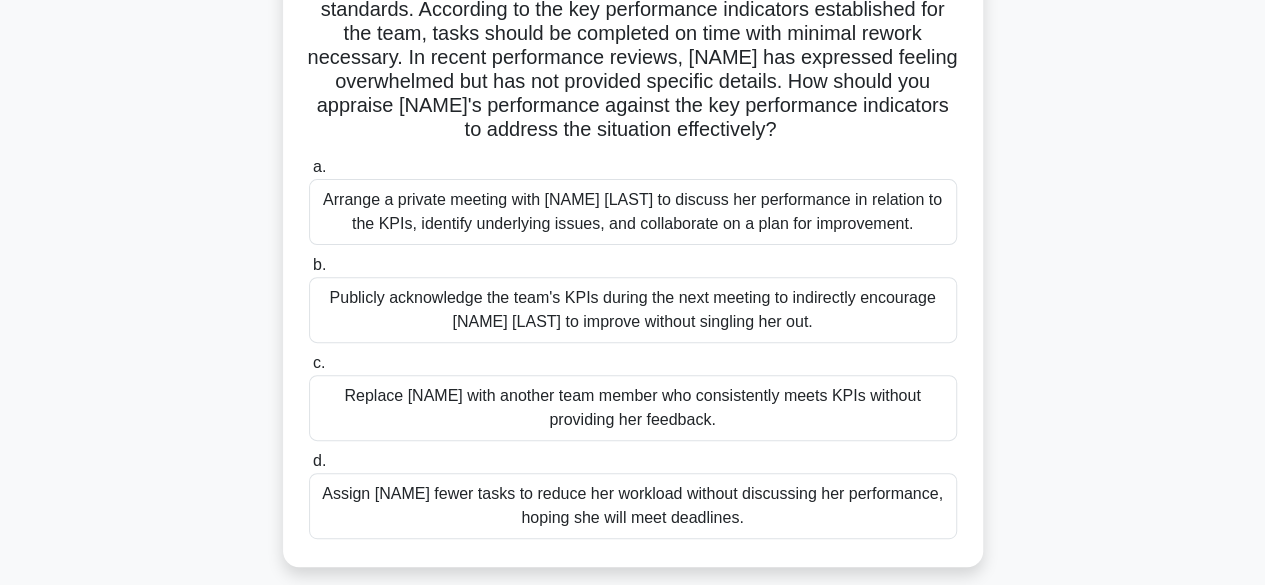 click on "Arrange a private meeting with Emma to discuss her performance in relation to the KPIs, identify underlying issues, and collaborate on a plan for improvement." at bounding box center [633, 212] 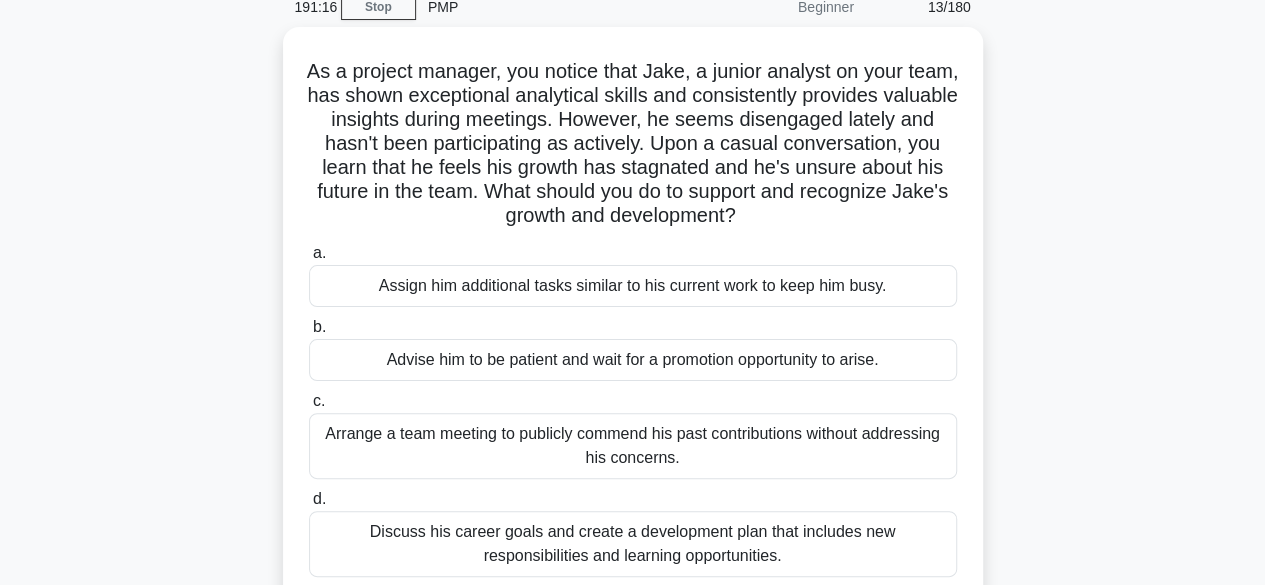 scroll, scrollTop: 91, scrollLeft: 0, axis: vertical 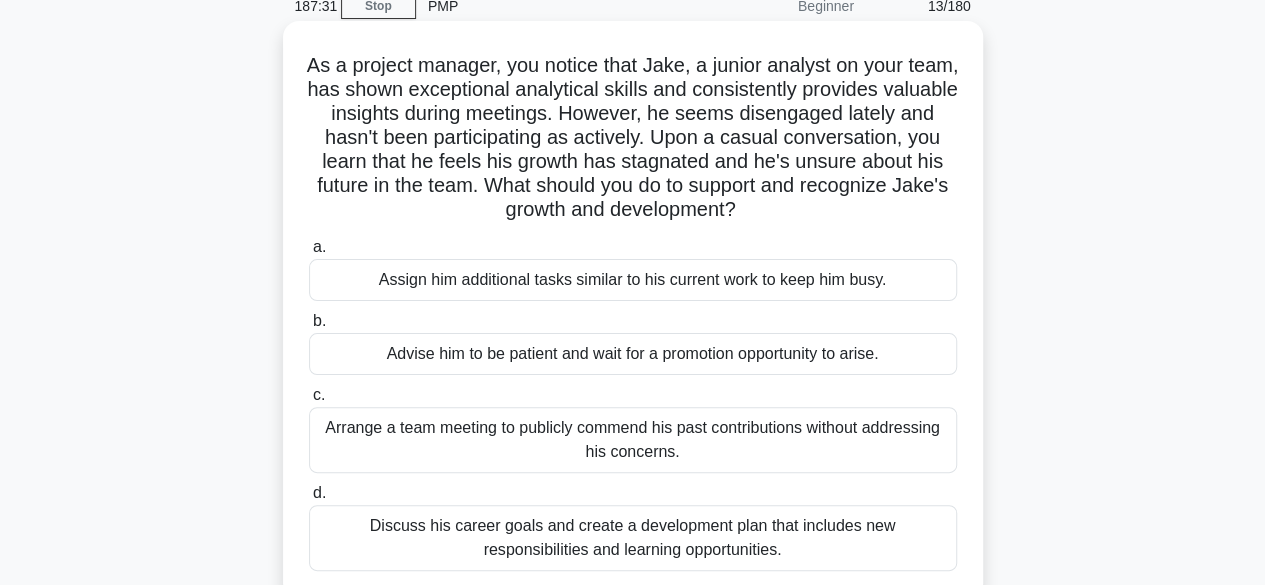 click on "Discuss his career goals and create a development plan that includes new responsibilities and learning opportunities." at bounding box center (633, 538) 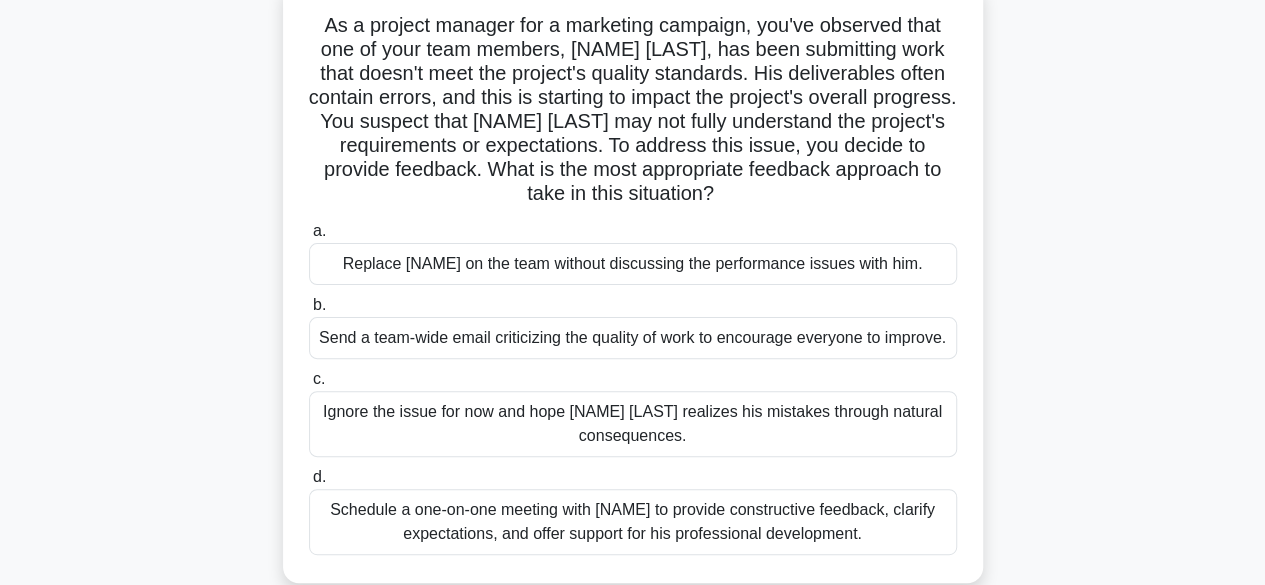 scroll, scrollTop: 170, scrollLeft: 0, axis: vertical 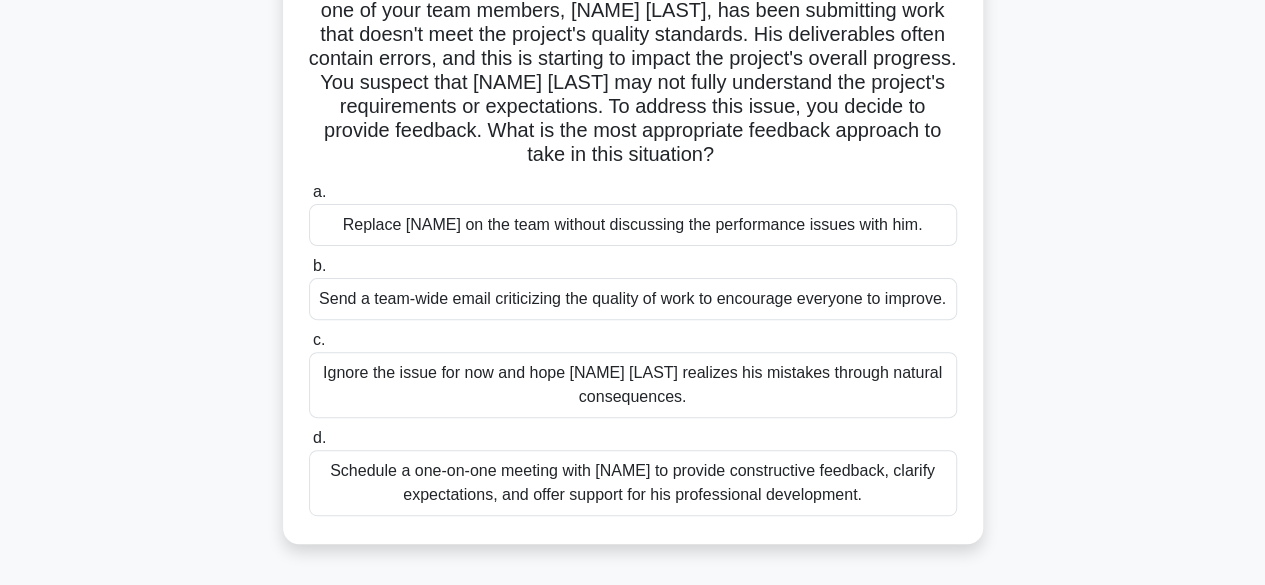click on "Schedule a one-on-one meeting with Kevin to provide constructive feedback, clarify expectations, and offer support for his professional development." at bounding box center (633, 483) 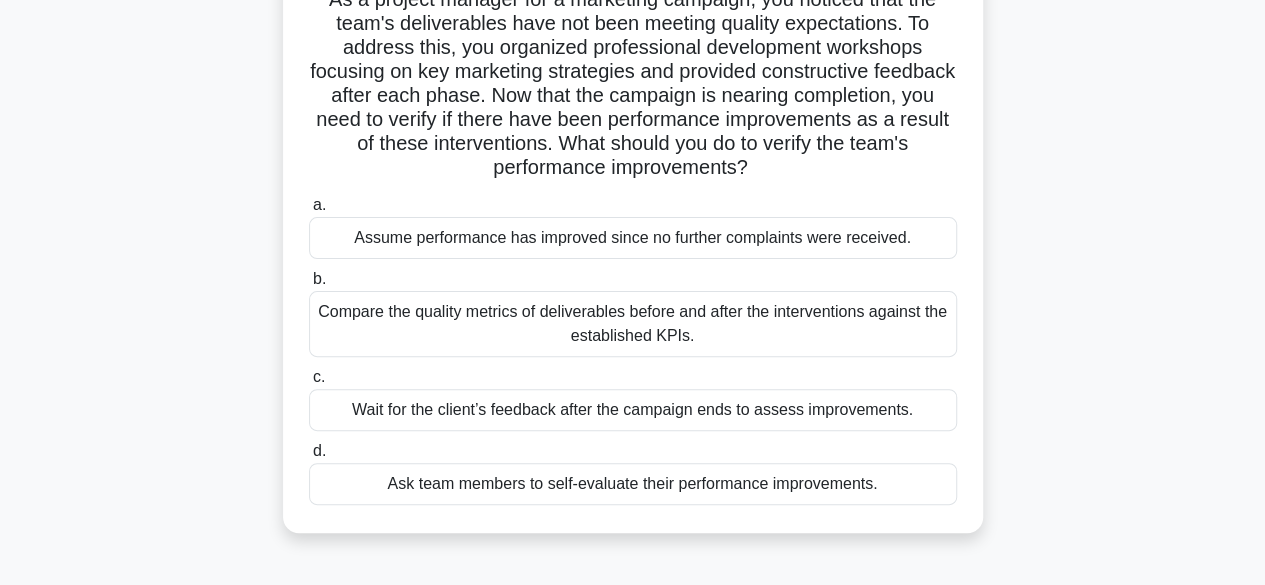 scroll, scrollTop: 166, scrollLeft: 0, axis: vertical 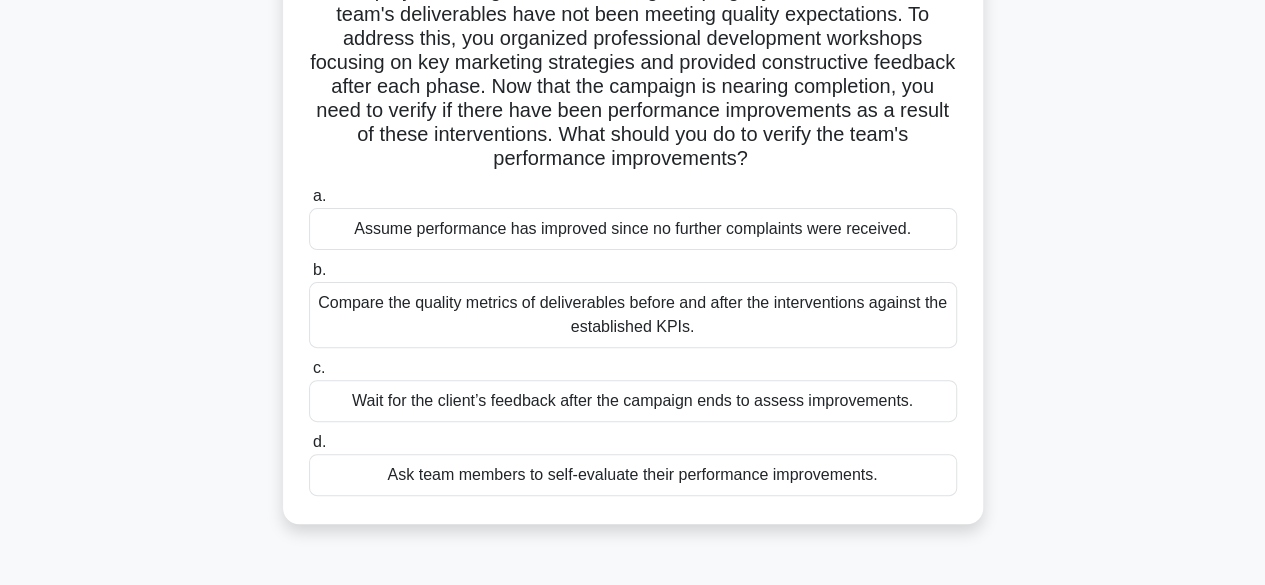 click on "Compare the quality metrics of deliverables before and after the interventions against the established KPIs." at bounding box center (633, 315) 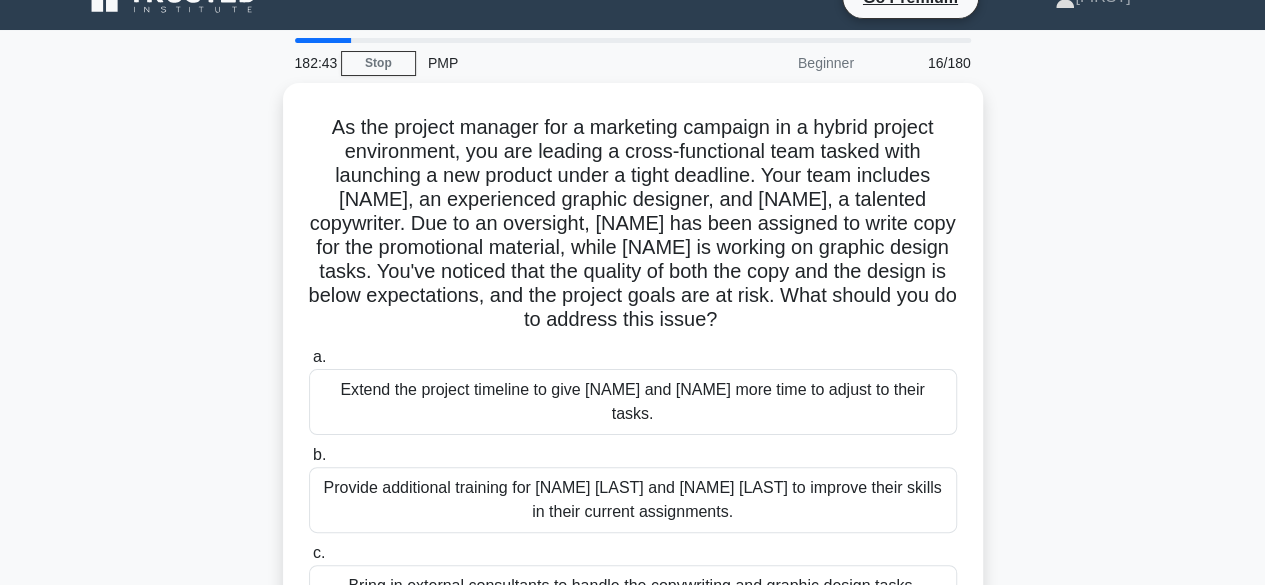 scroll, scrollTop: 0, scrollLeft: 0, axis: both 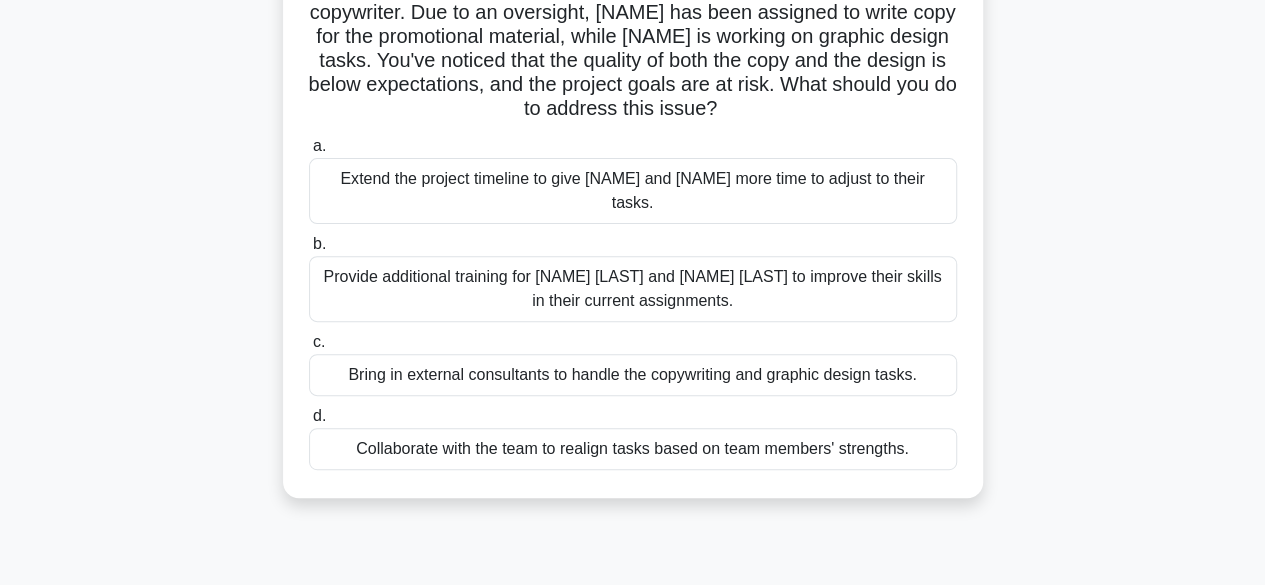 click on "Provide additional training for Emma and Carlos to improve their skills in their current assignments." at bounding box center [633, 289] 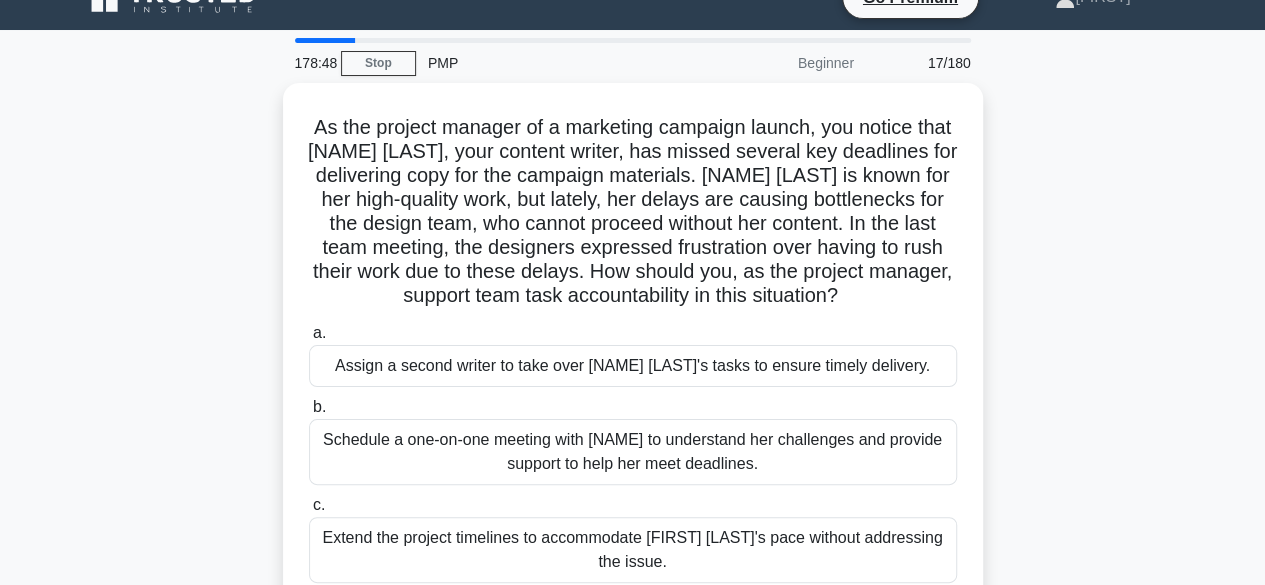scroll, scrollTop: 0, scrollLeft: 0, axis: both 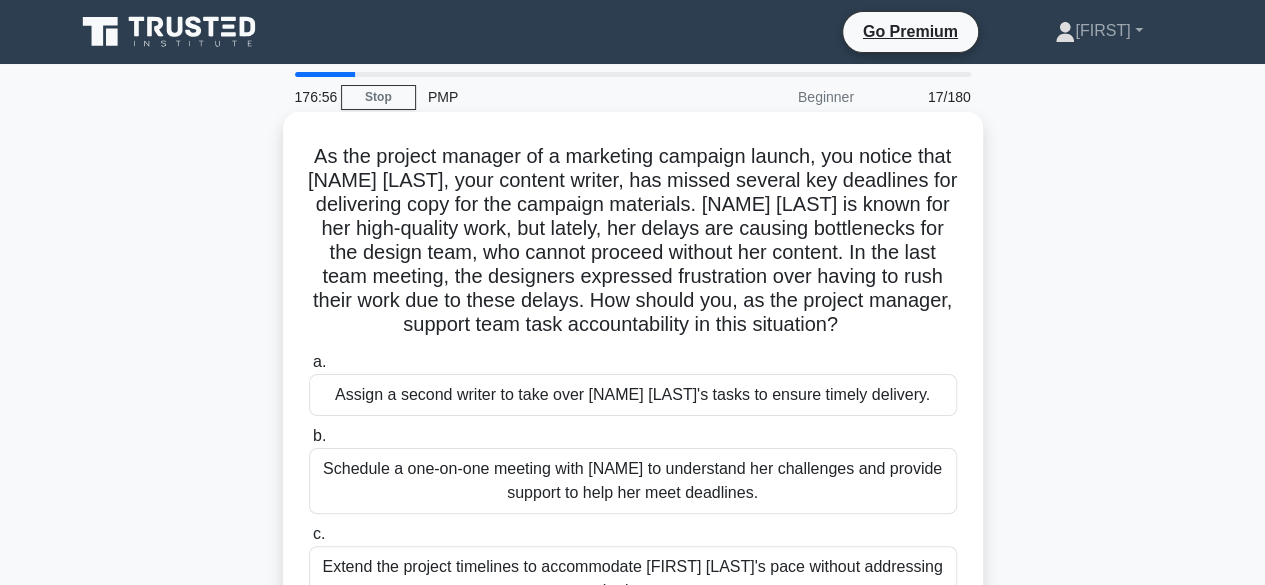 click on "Schedule a one-on-one meeting with Emily to understand her challenges and provide support to help her meet deadlines." at bounding box center [633, 481] 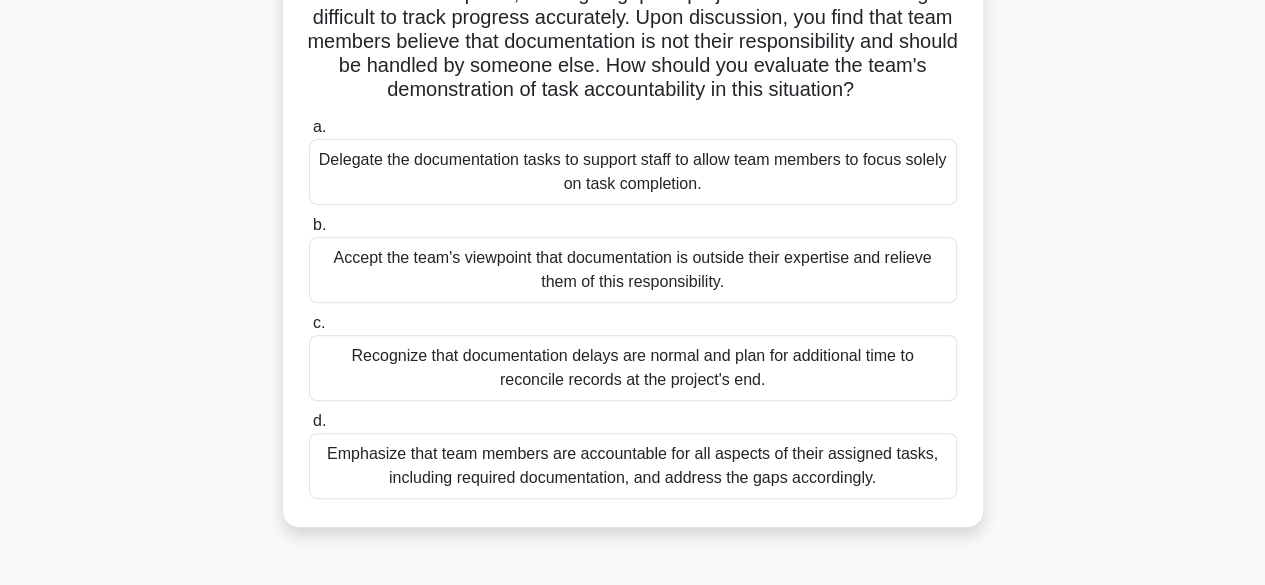 scroll, scrollTop: 280, scrollLeft: 0, axis: vertical 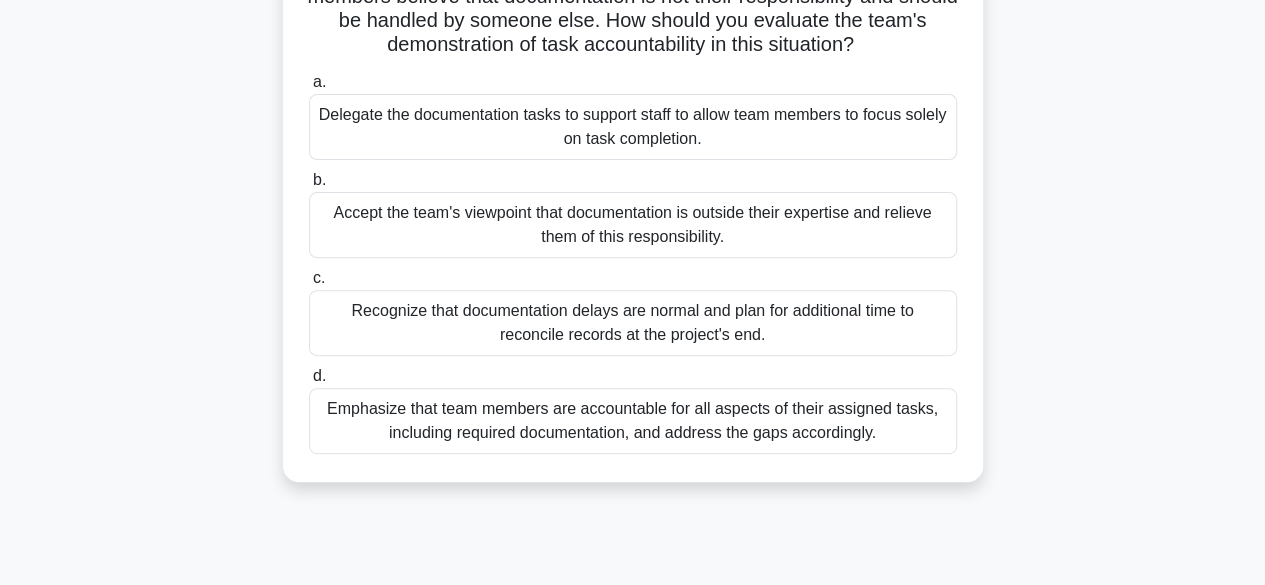 click on "Emphasize that team members are accountable for all aspects of their assigned tasks, including required documentation, and address the gaps accordingly." at bounding box center (633, 421) 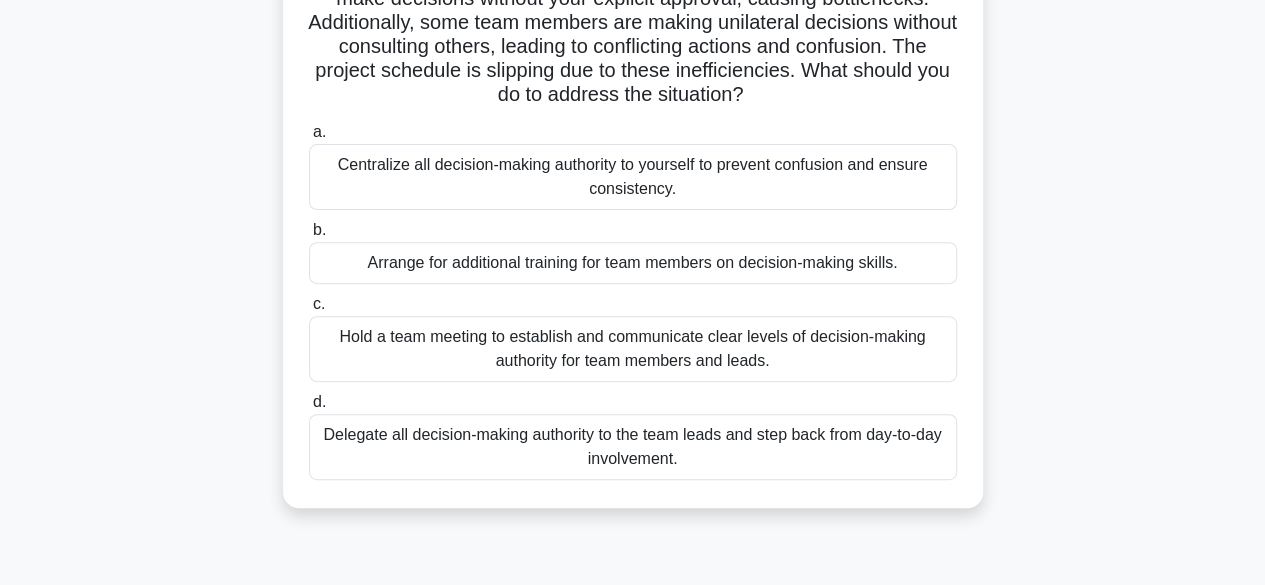 scroll, scrollTop: 238, scrollLeft: 0, axis: vertical 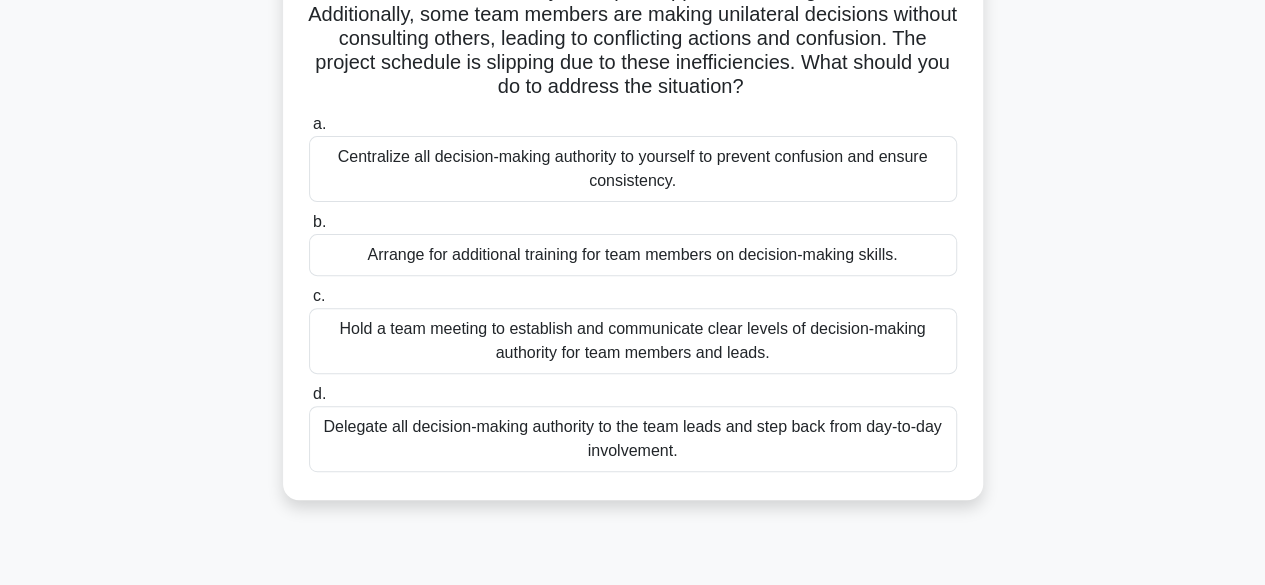 click on "Delegate all decision-making authority to the team leads and step back from day-to-day involvement." at bounding box center [633, 439] 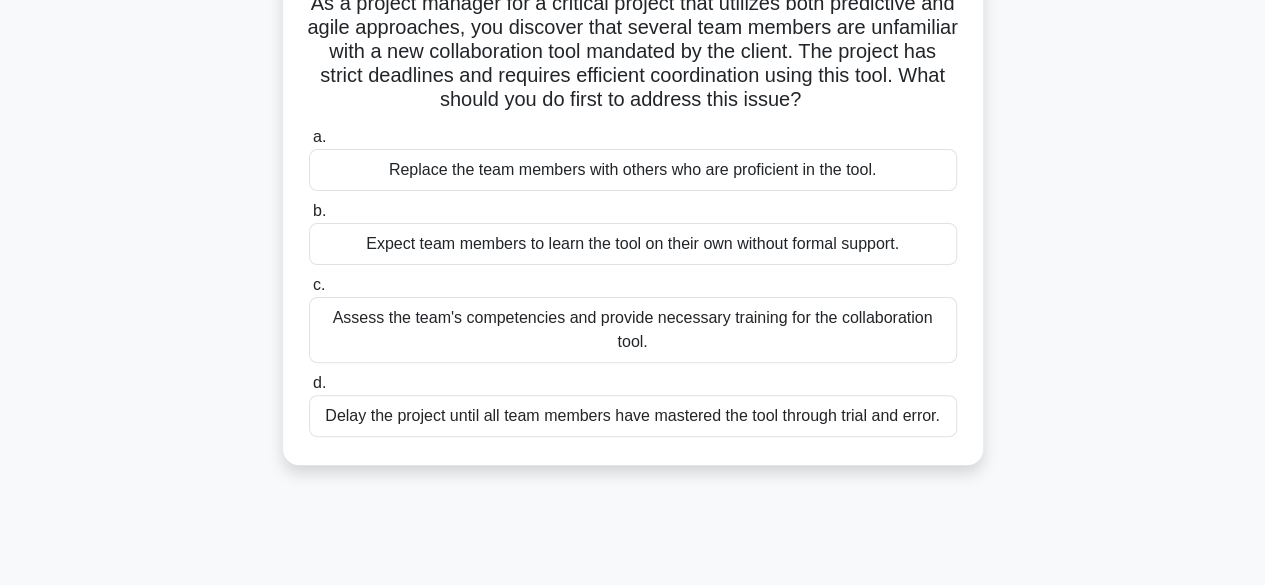 scroll, scrollTop: 2, scrollLeft: 0, axis: vertical 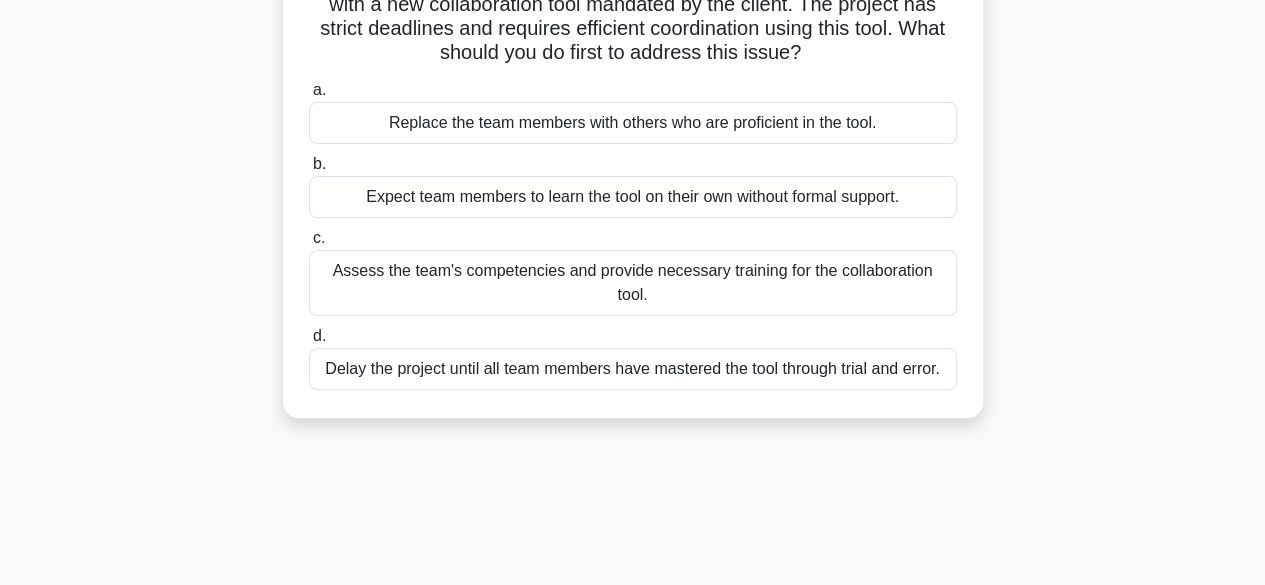 click on "Assess the team's competencies and provide necessary training for the collaboration tool." at bounding box center (633, 283) 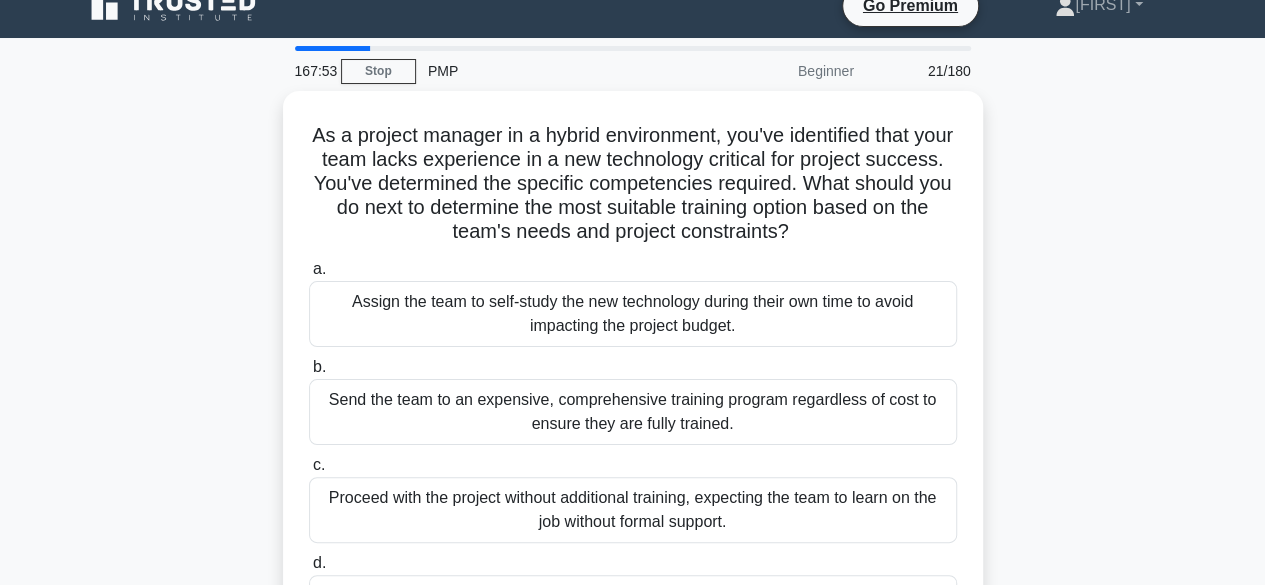 scroll, scrollTop: 53, scrollLeft: 0, axis: vertical 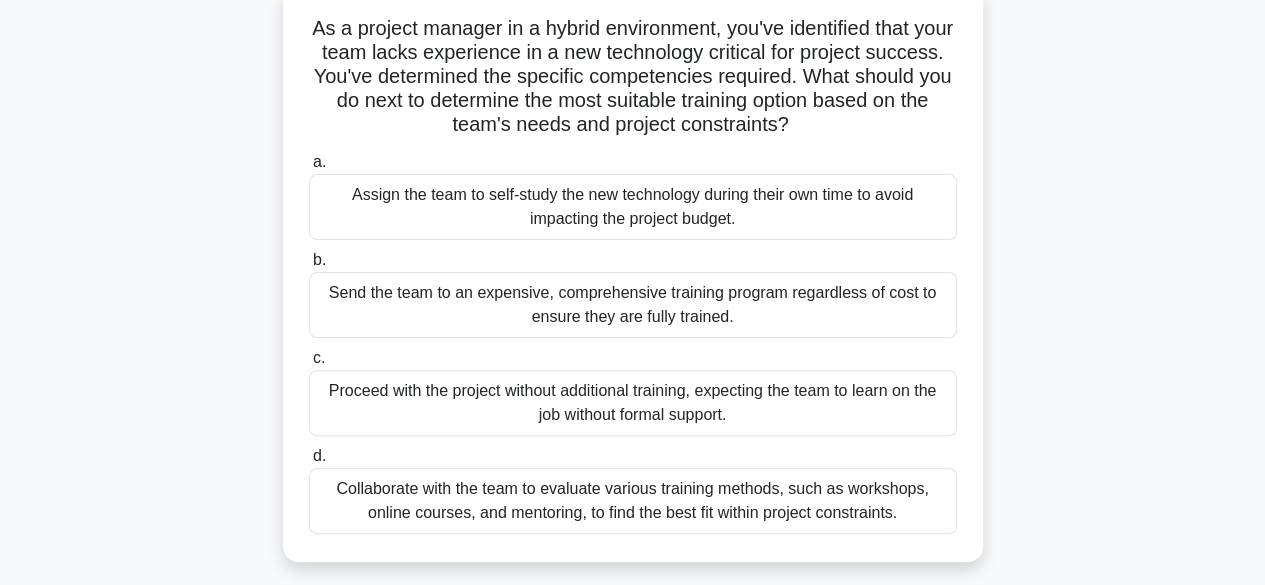 click on "Collaborate with the team to evaluate various training methods, such as workshops, online courses, and mentoring, to find the best fit within project constraints." at bounding box center (633, 501) 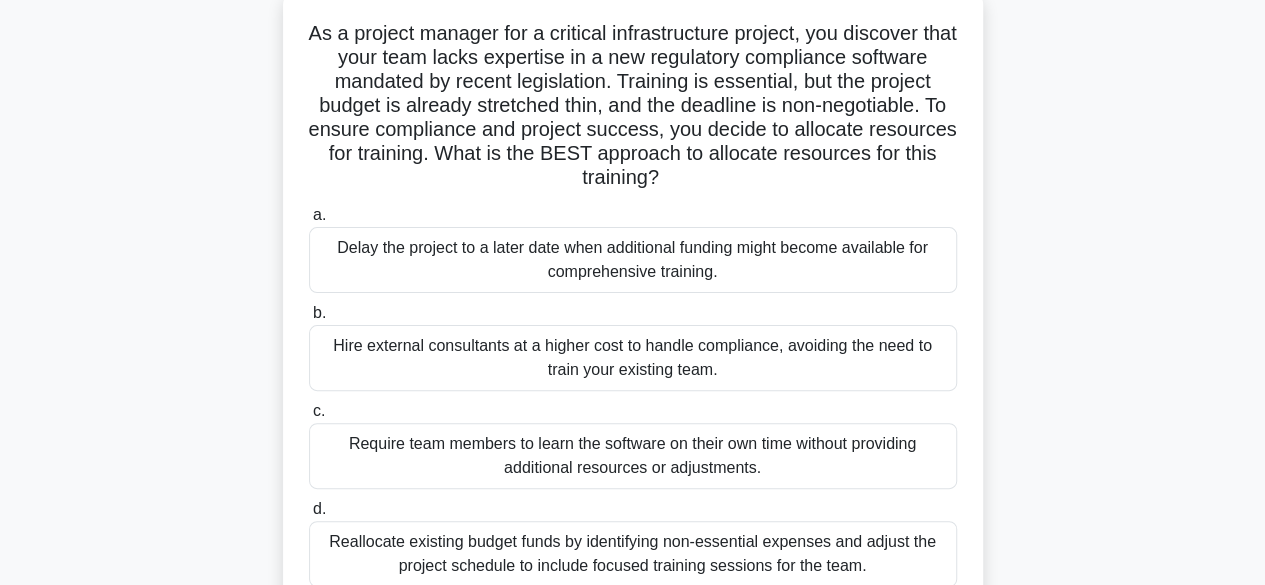 scroll, scrollTop: 0, scrollLeft: 0, axis: both 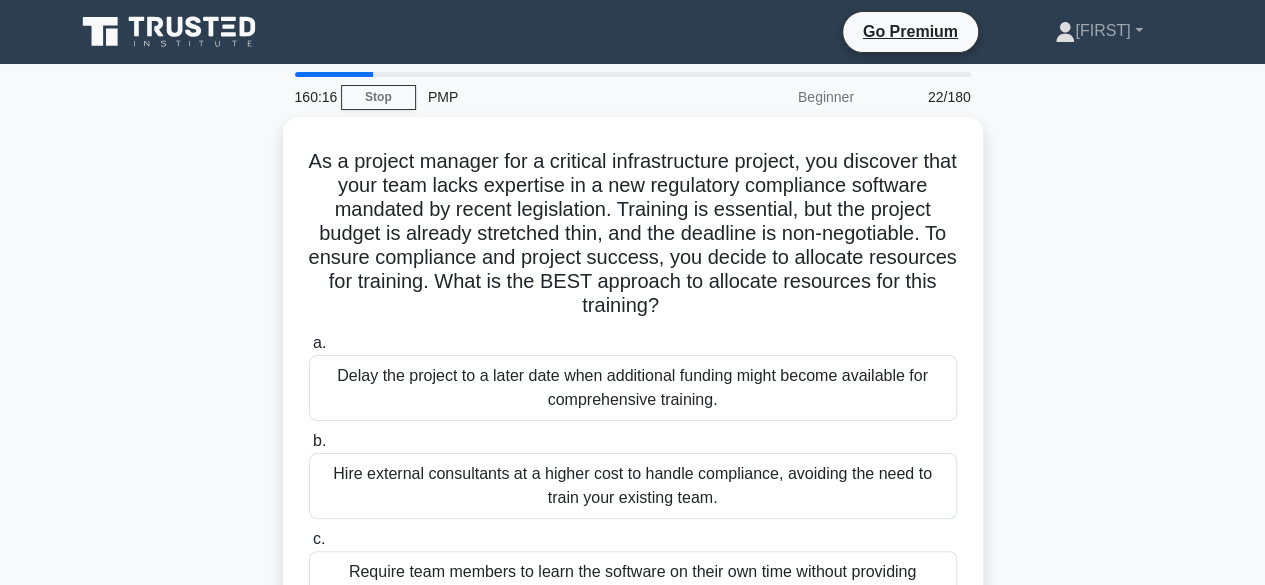 click on "a.
Delay the project to a later date when additional funding might become available for comprehensive training.
b.
c.
d." at bounding box center [633, 523] 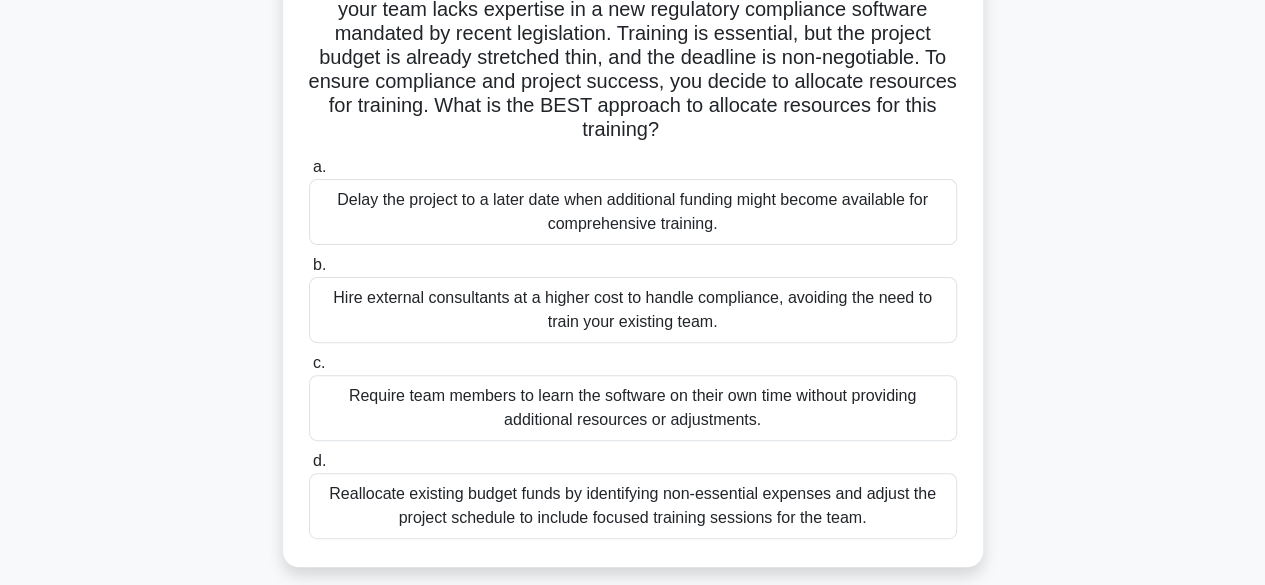 scroll, scrollTop: 208, scrollLeft: 0, axis: vertical 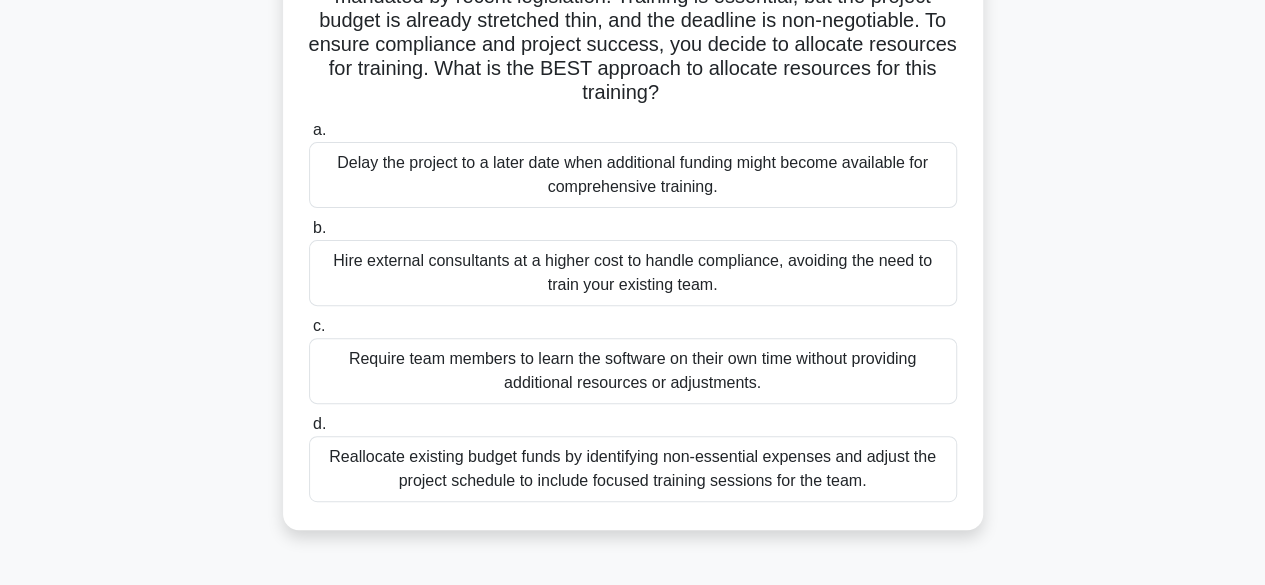 click on "Reallocate existing budget funds by identifying non-essential expenses and adjust the project schedule to include focused training sessions for the team." at bounding box center (633, 469) 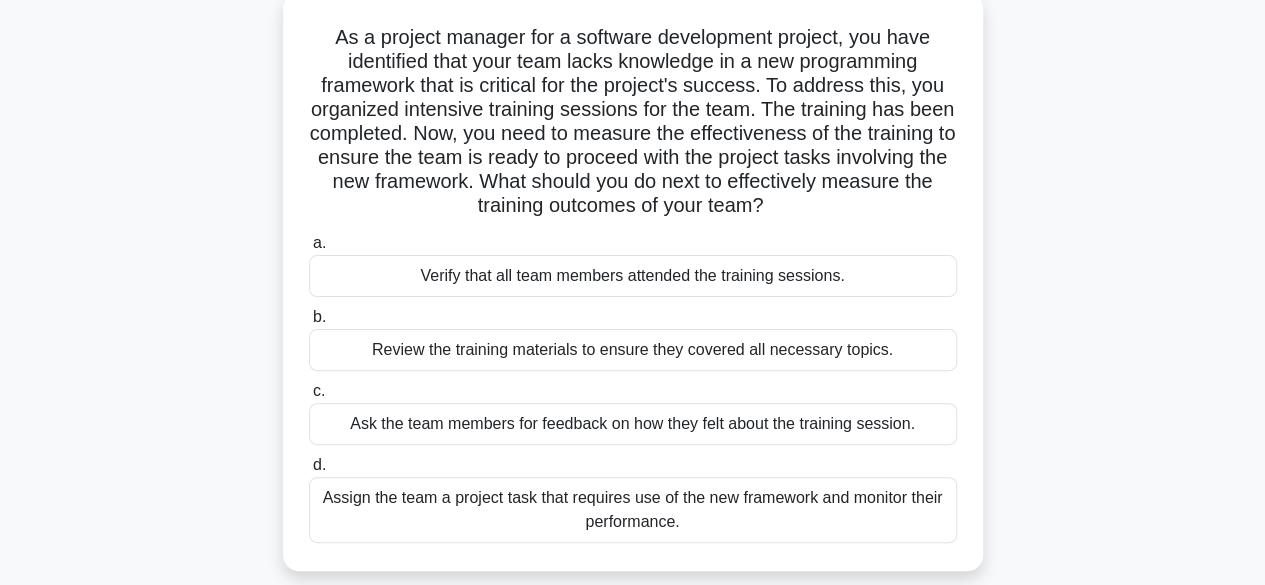 scroll, scrollTop: 128, scrollLeft: 0, axis: vertical 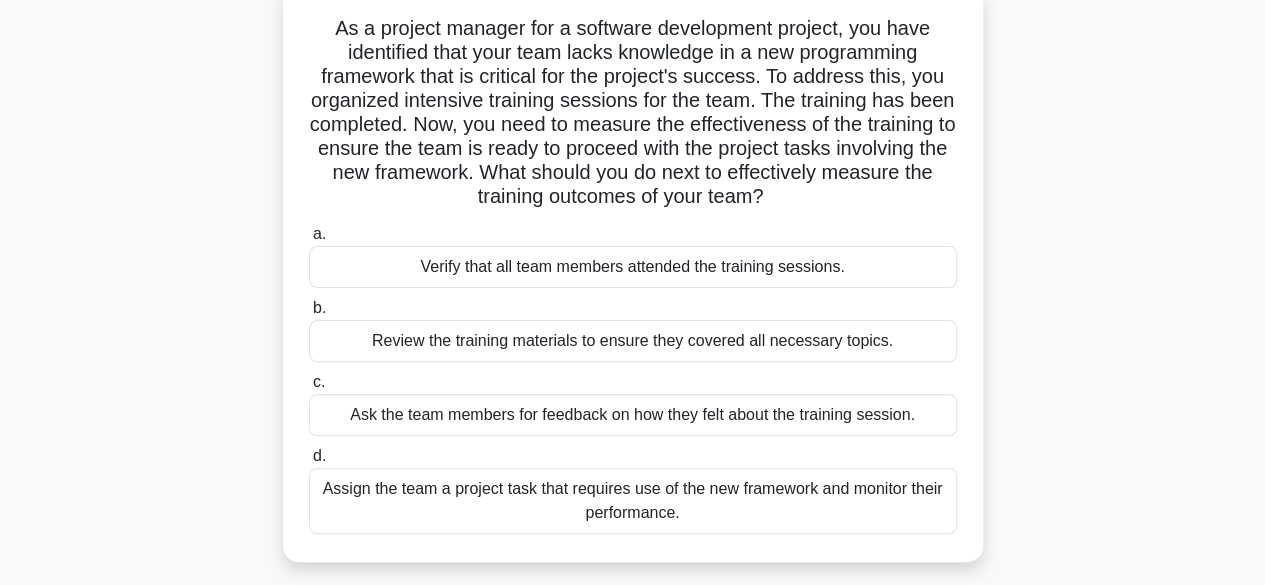 click on "Review the training materials to ensure they covered all necessary topics." at bounding box center (633, 341) 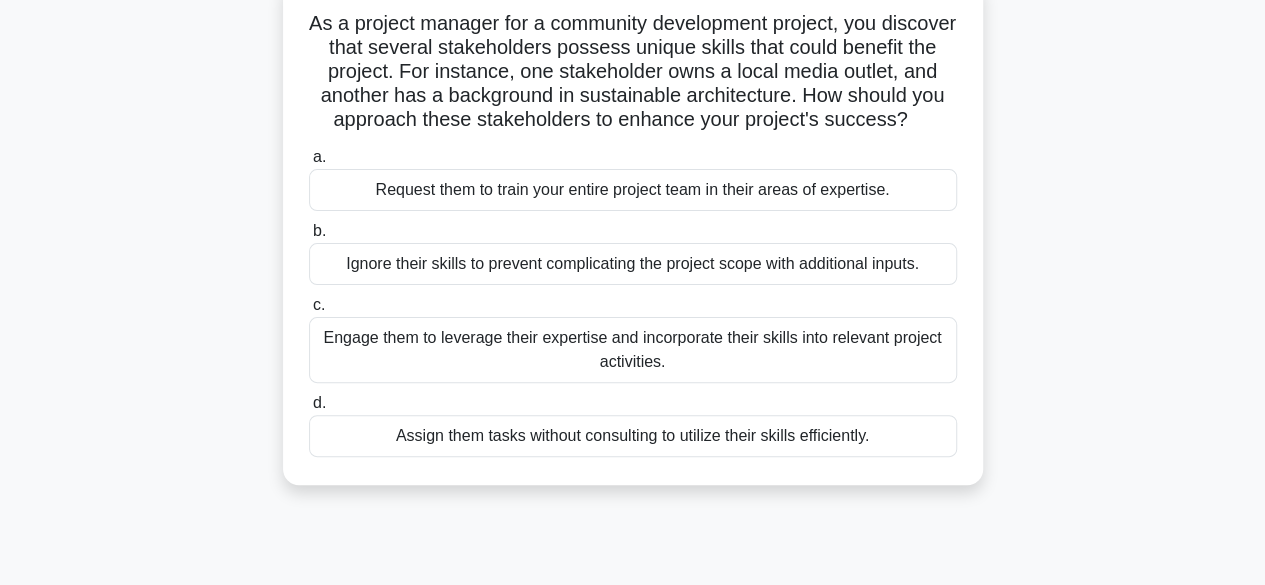 scroll, scrollTop: 179, scrollLeft: 0, axis: vertical 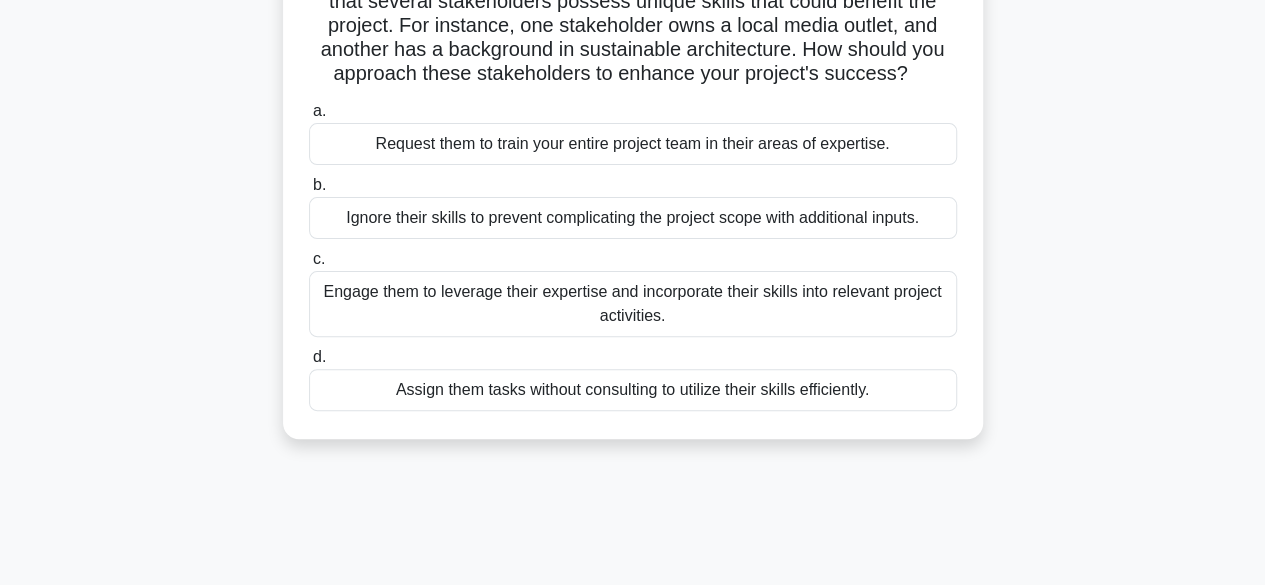 click on "Engage them to leverage their expertise and incorporate their skills into relevant project activities." at bounding box center (633, 304) 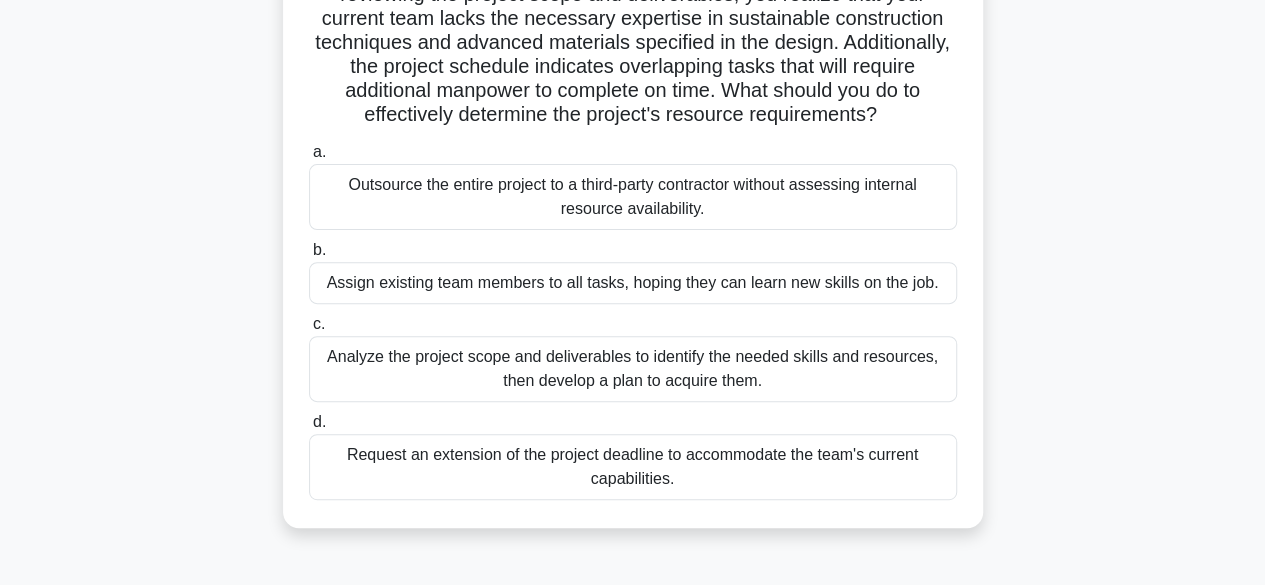 scroll, scrollTop: 240, scrollLeft: 0, axis: vertical 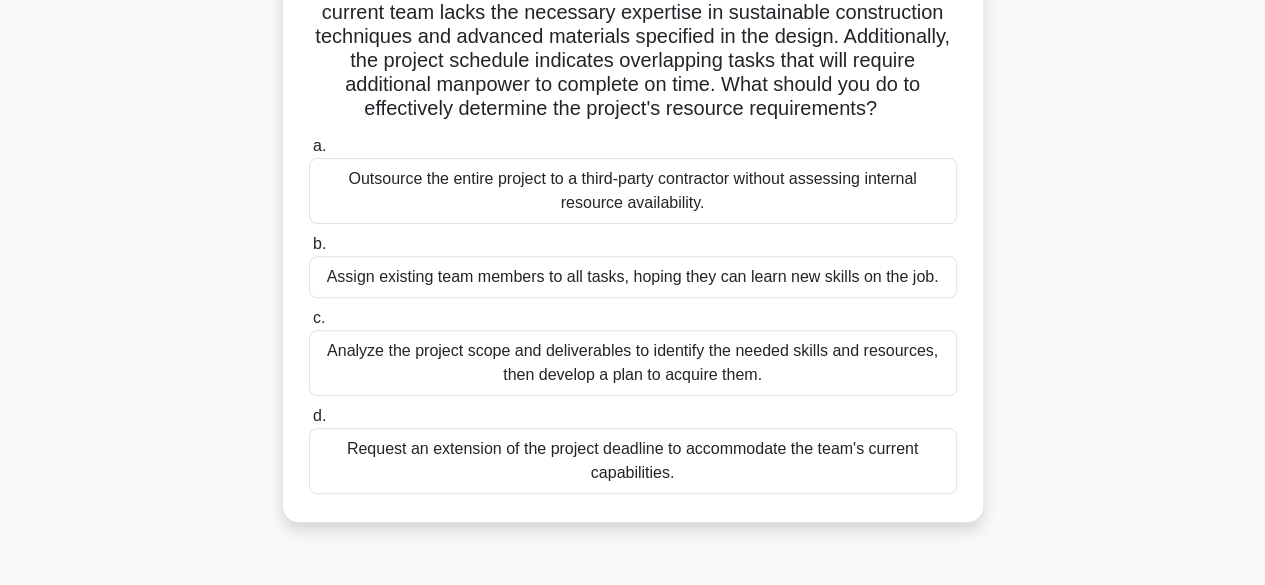 click on "Analyze the project scope and deliverables to identify the needed skills and resources, then develop a plan to acquire them." at bounding box center [633, 363] 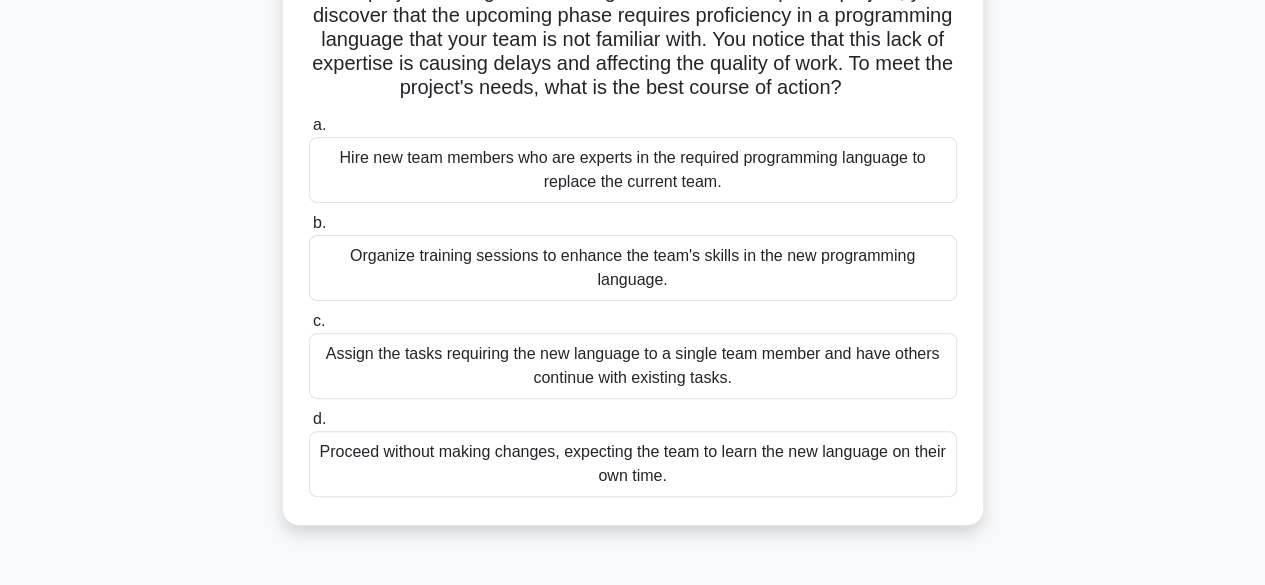 scroll, scrollTop: 171, scrollLeft: 0, axis: vertical 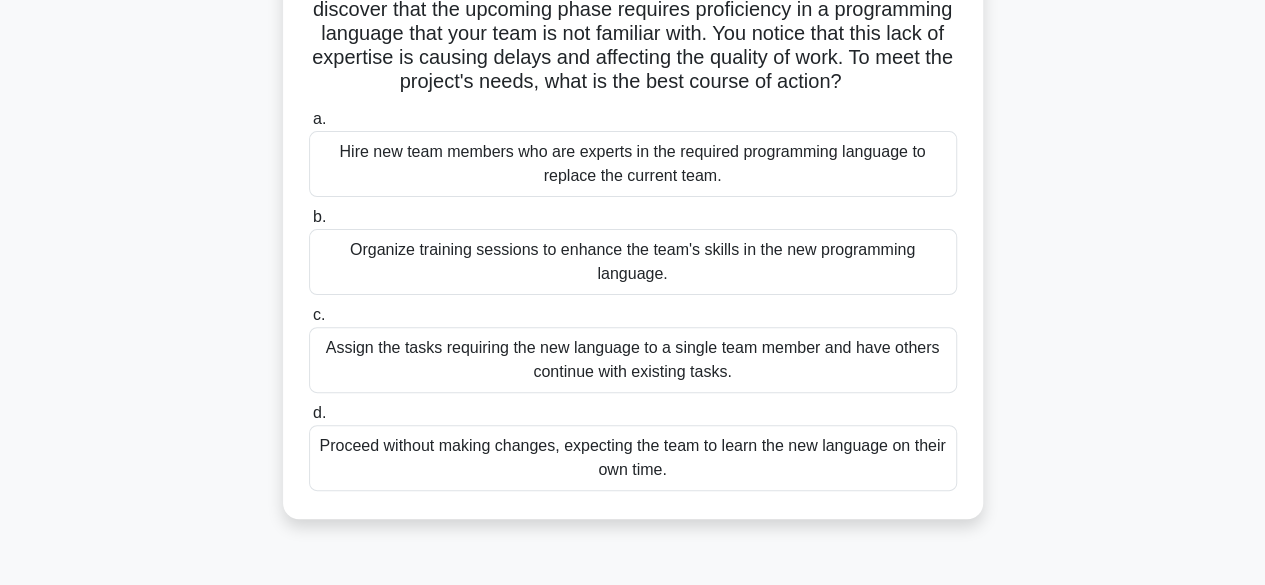 click on "Organize training sessions to enhance the team's skills in the new programming language." at bounding box center (633, 262) 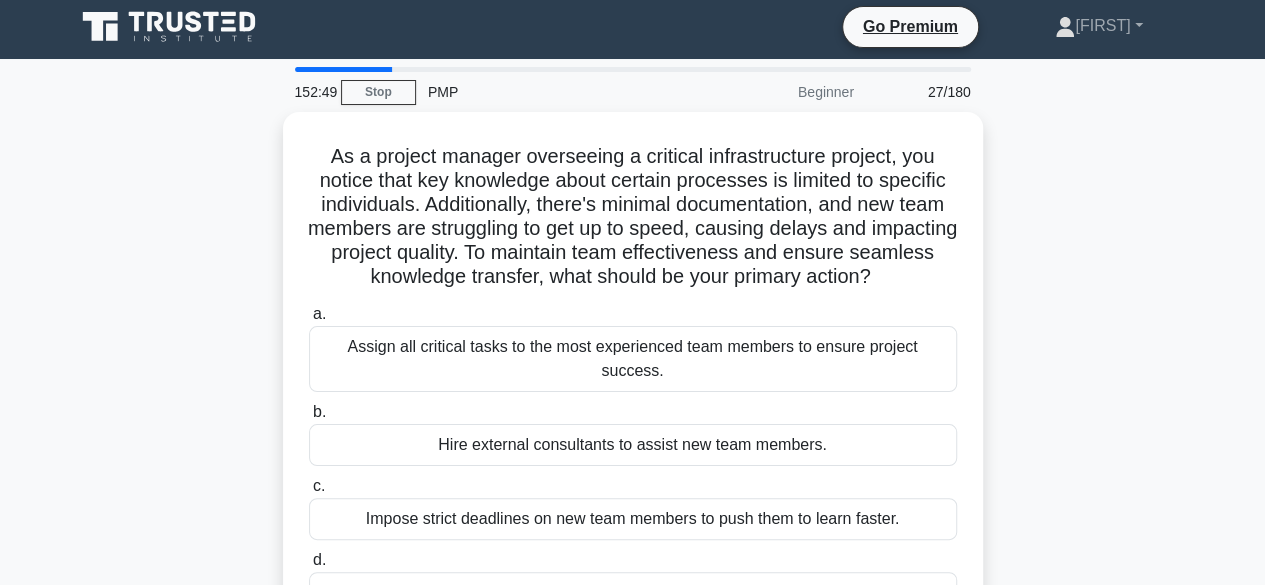scroll, scrollTop: 0, scrollLeft: 0, axis: both 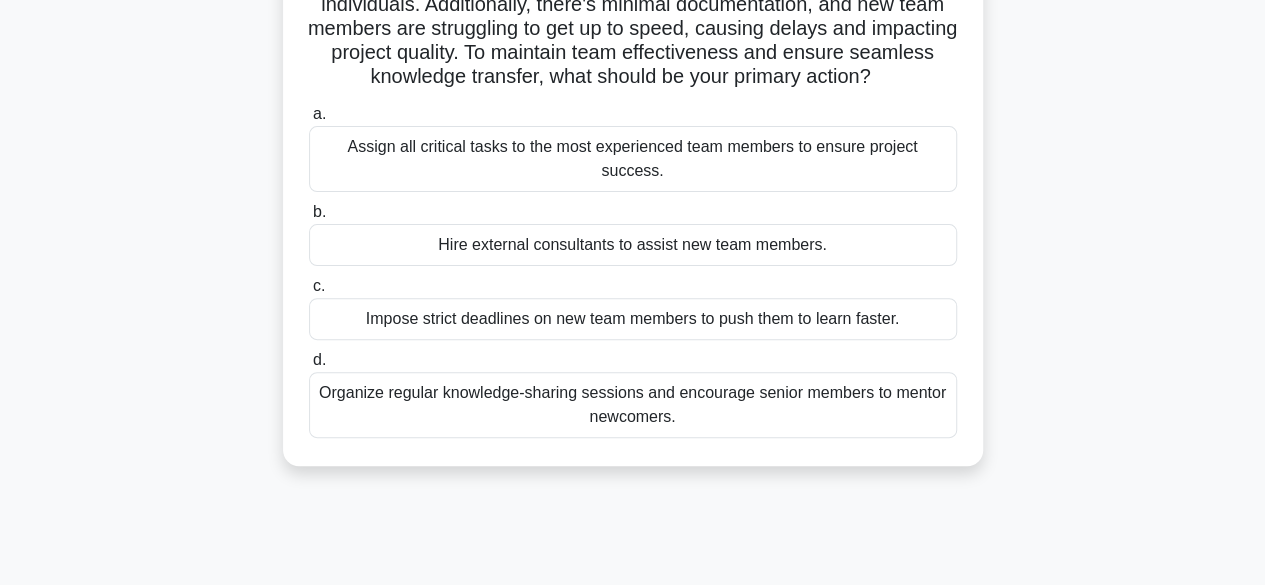 click on "Organize regular knowledge-sharing sessions and encourage senior members to mentor newcomers." at bounding box center (633, 405) 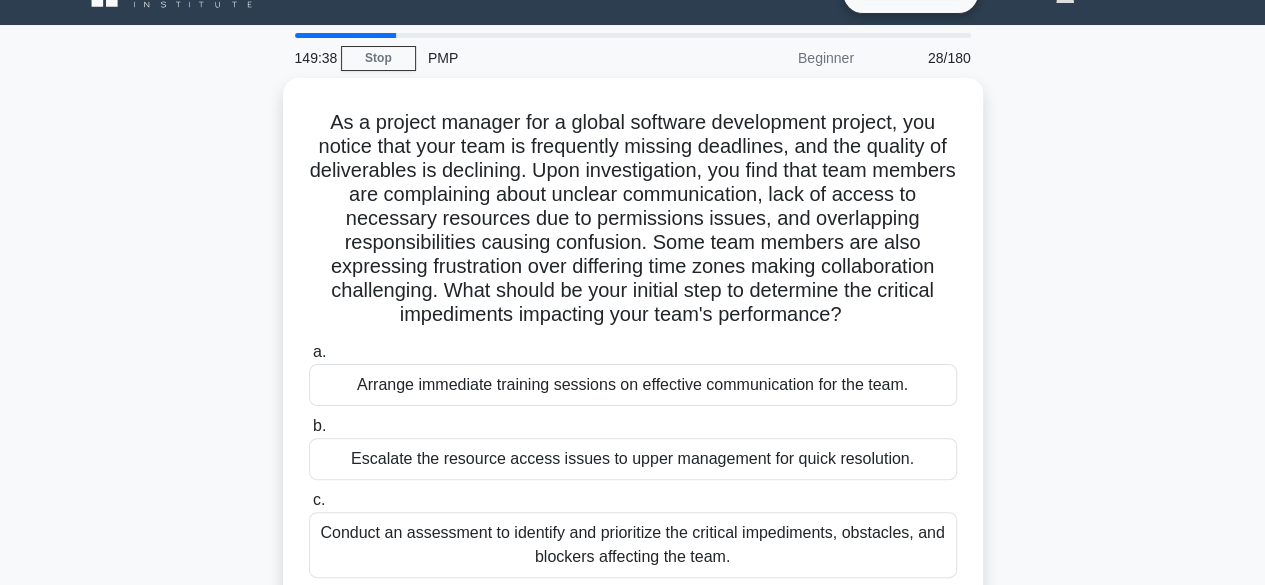 scroll, scrollTop: 0, scrollLeft: 0, axis: both 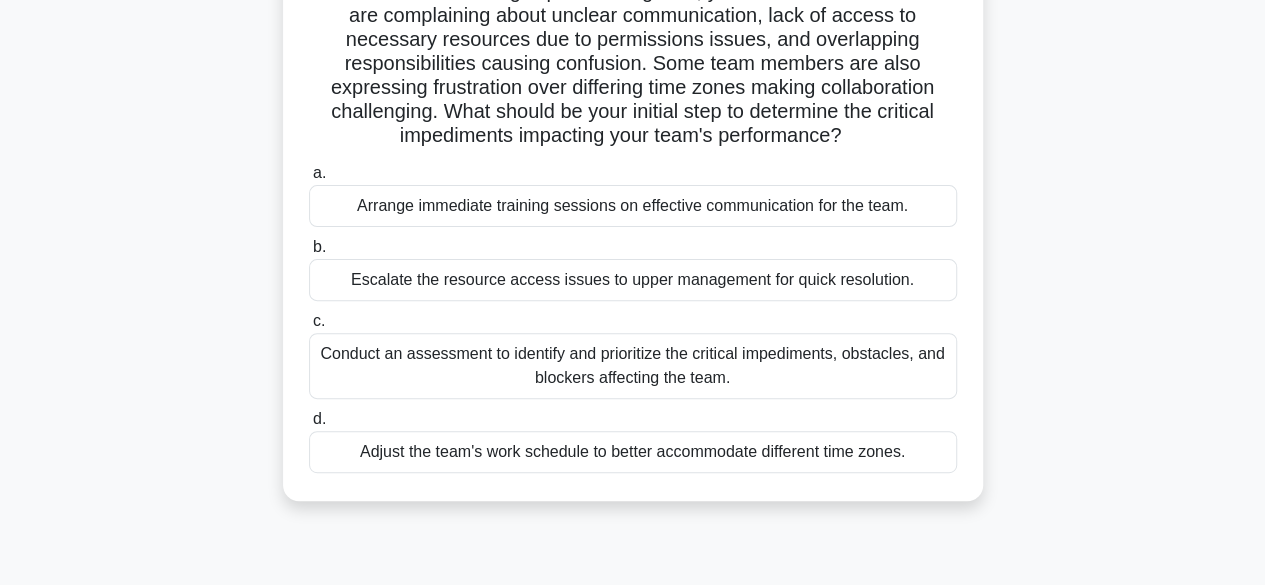 click on "Conduct an assessment to identify and prioritize the critical impediments, obstacles, and blockers affecting the team." at bounding box center (633, 366) 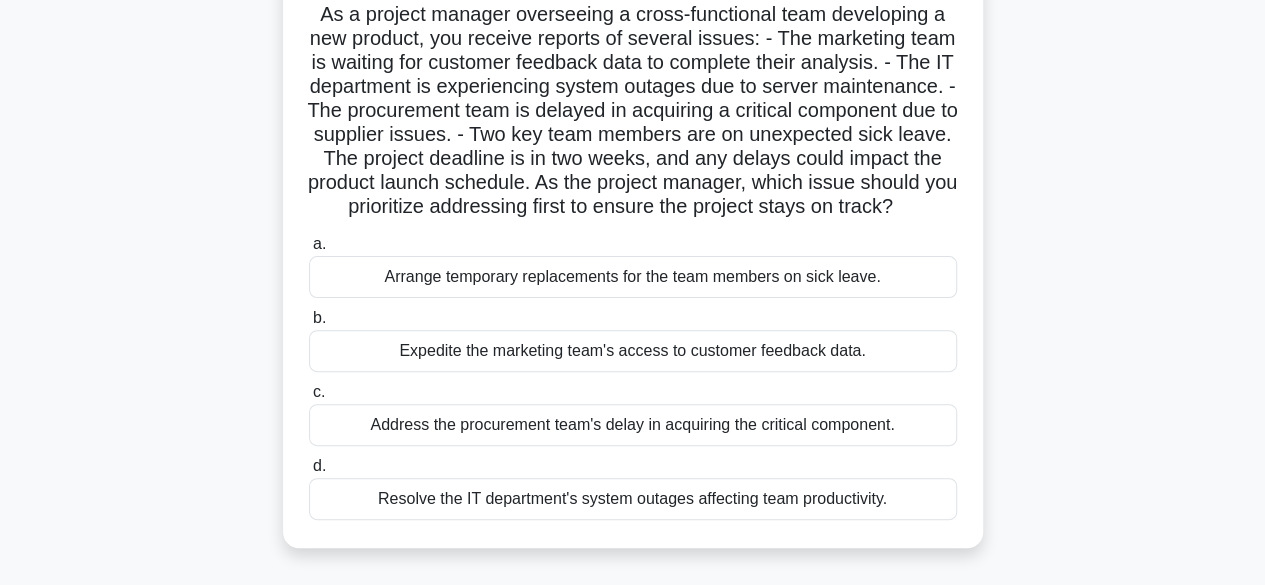 scroll, scrollTop: 178, scrollLeft: 0, axis: vertical 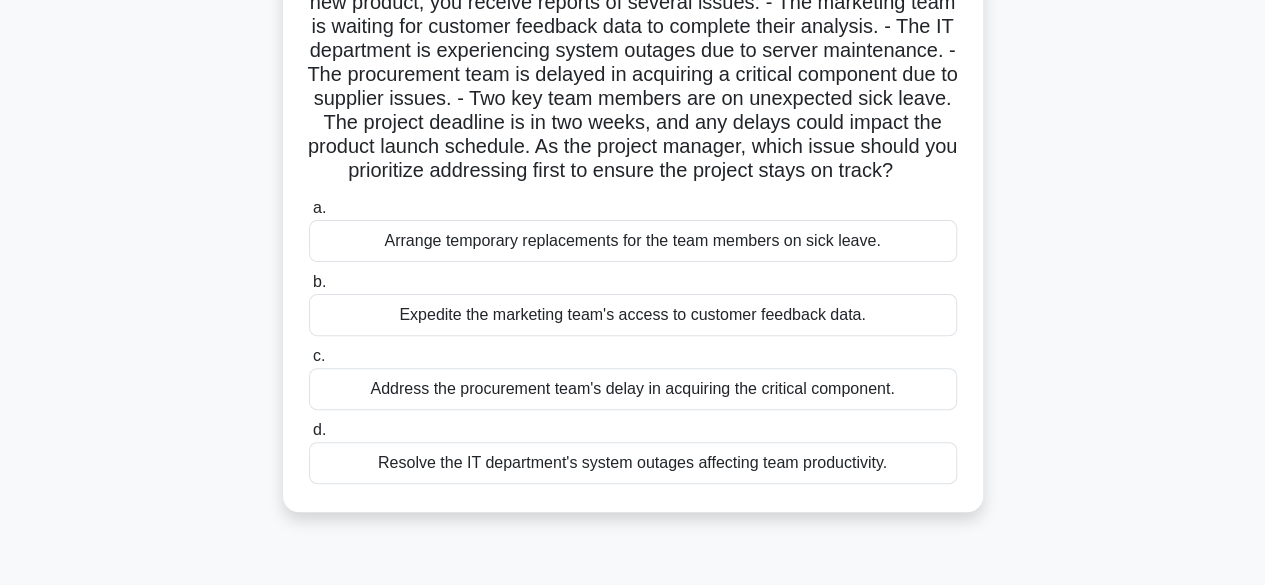 click on "Resolve the IT department's system outages affecting team productivity." at bounding box center (633, 463) 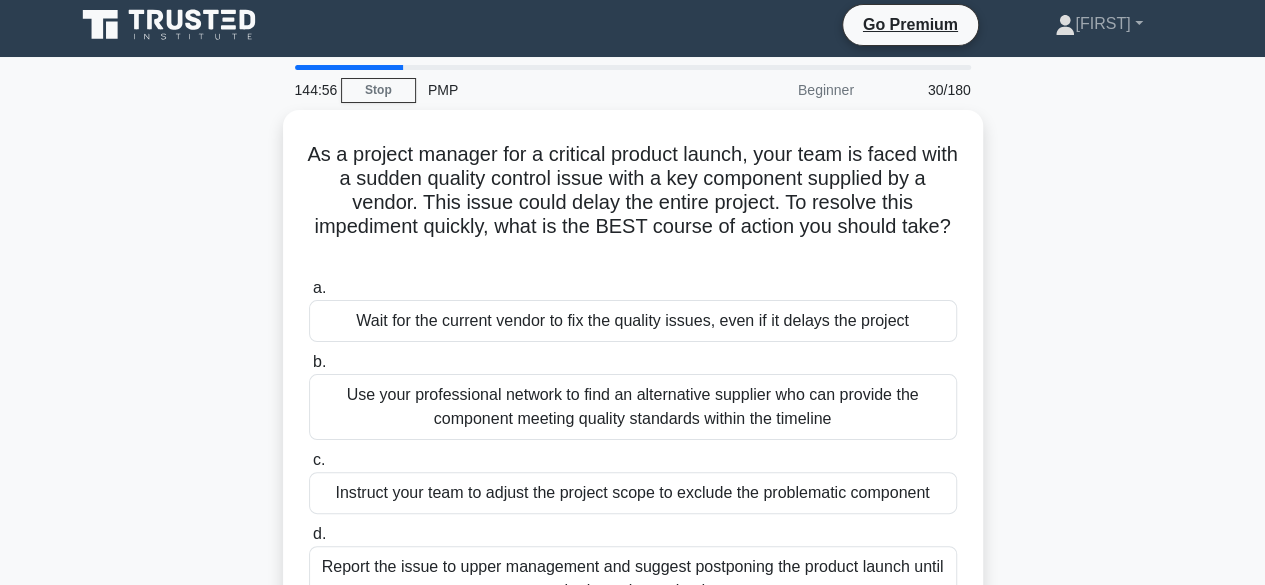 scroll, scrollTop: 0, scrollLeft: 0, axis: both 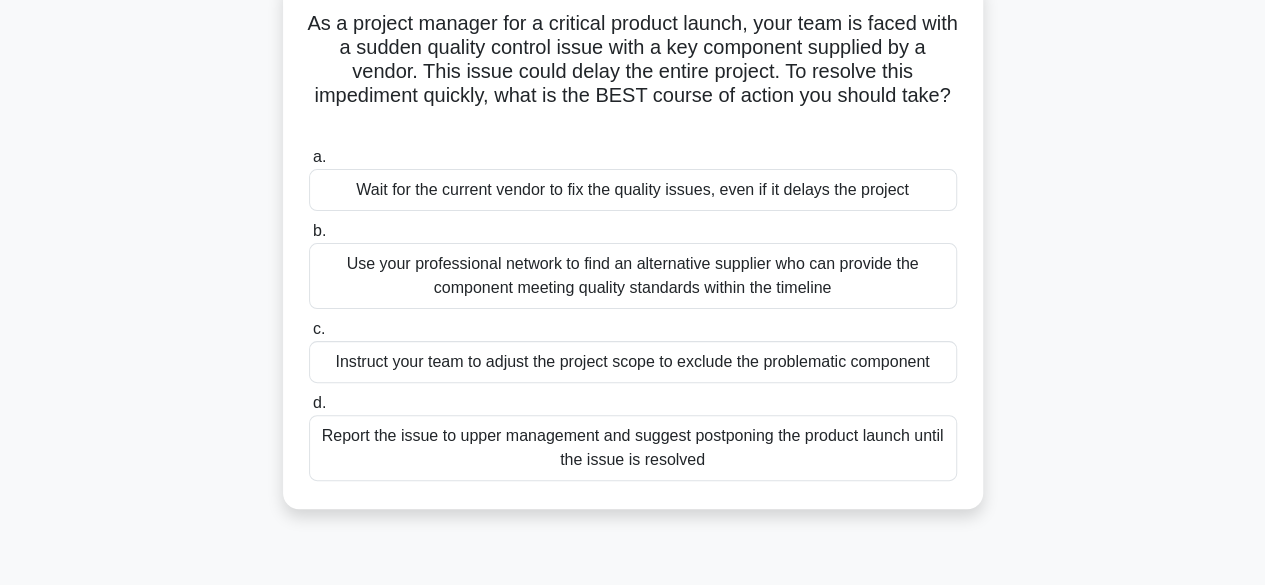 click on "Use your professional network to find an alternative supplier who can provide the component meeting quality standards within the timeline" at bounding box center (633, 276) 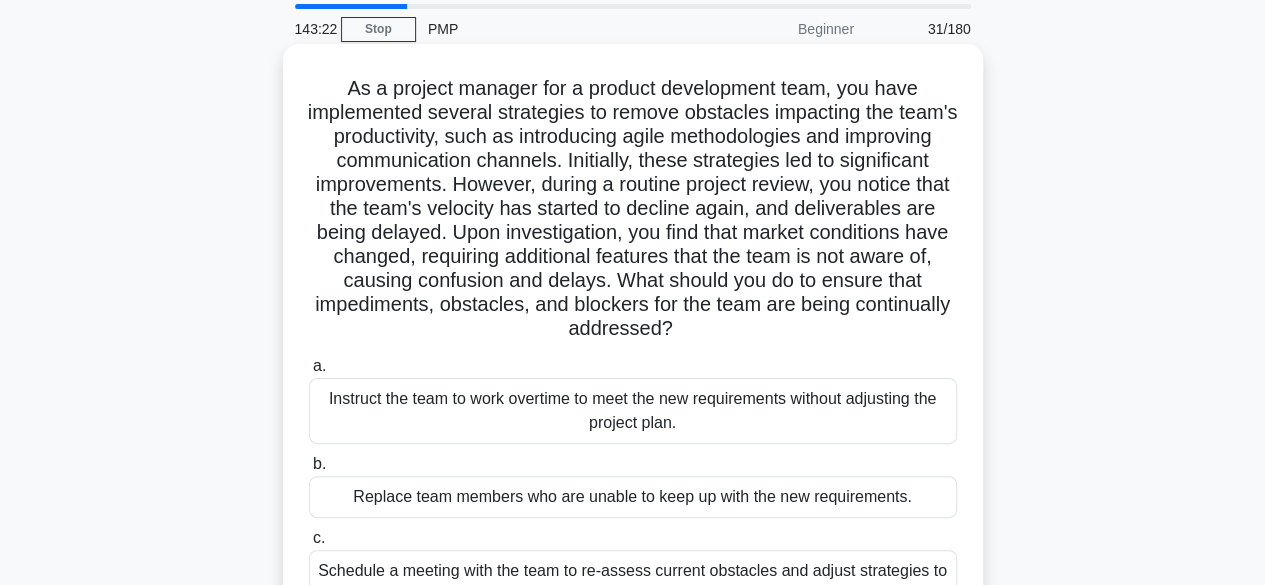 scroll, scrollTop: 0, scrollLeft: 0, axis: both 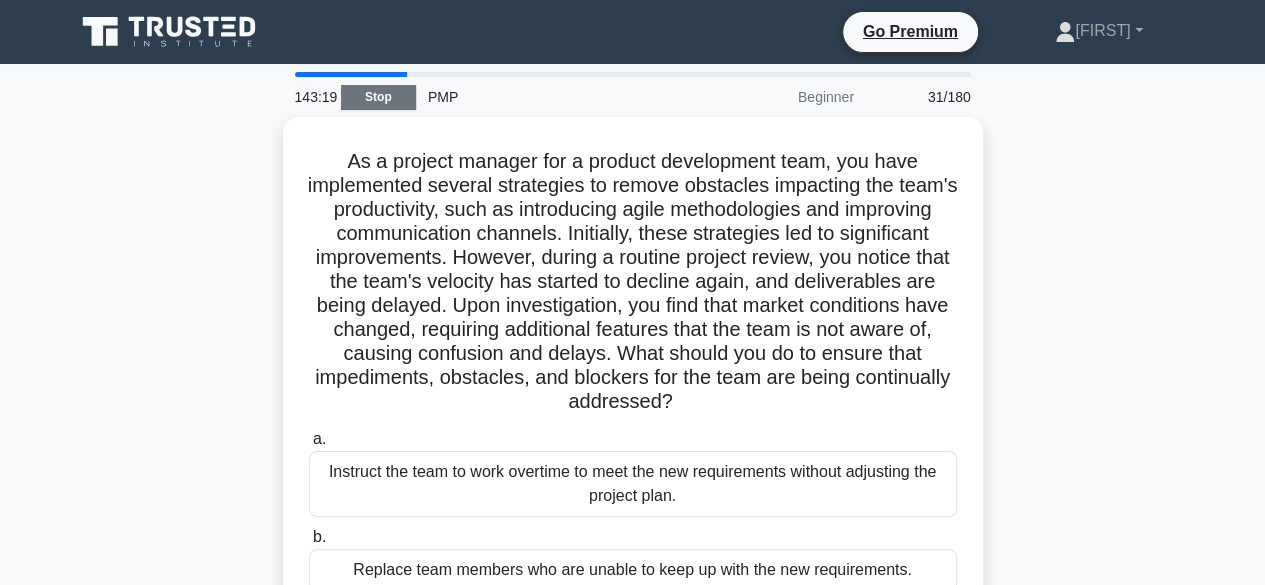 click on "Stop" at bounding box center (378, 97) 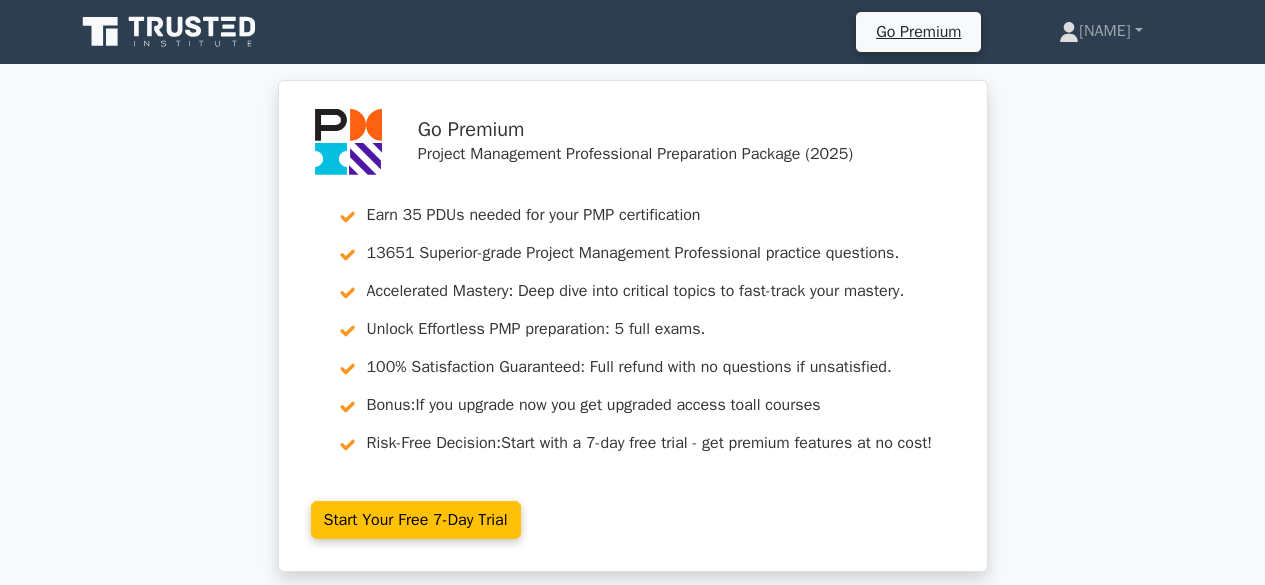 scroll, scrollTop: 0, scrollLeft: 0, axis: both 